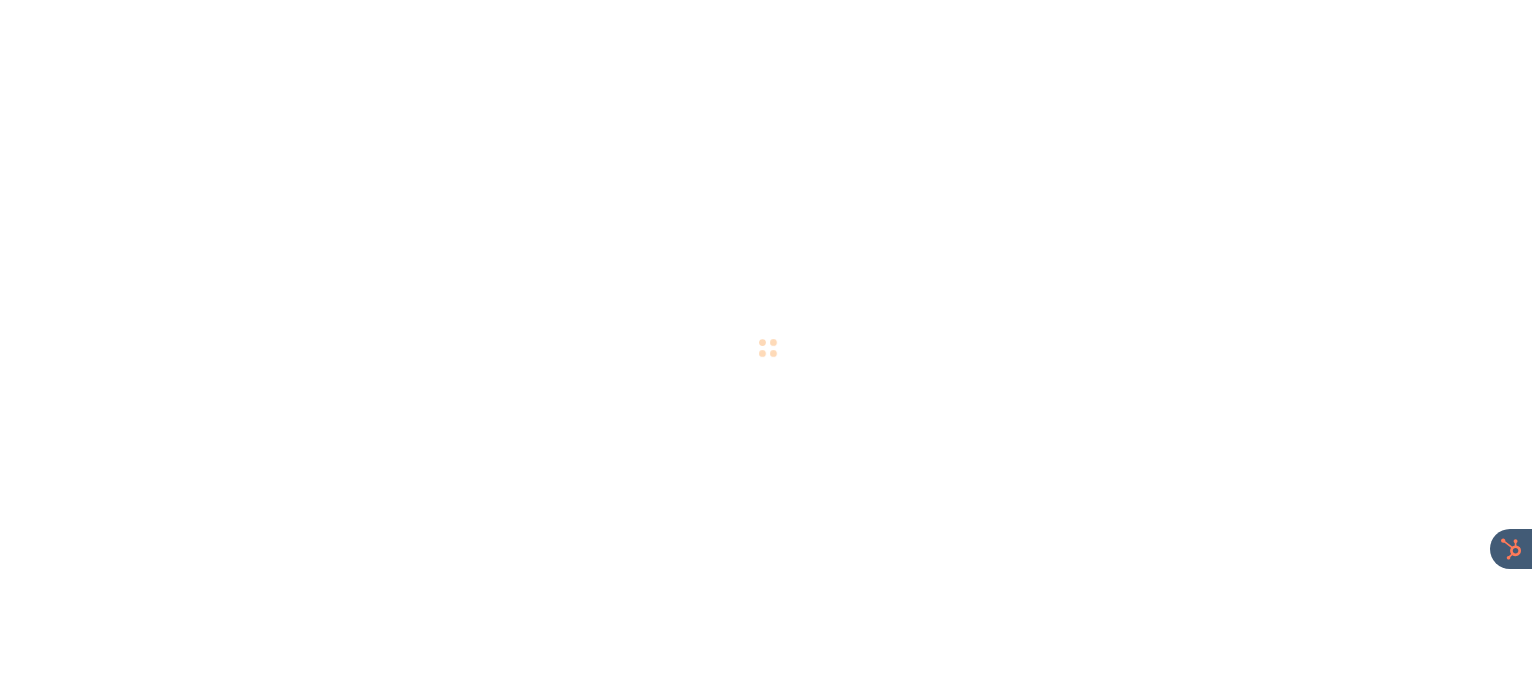 scroll, scrollTop: 0, scrollLeft: 0, axis: both 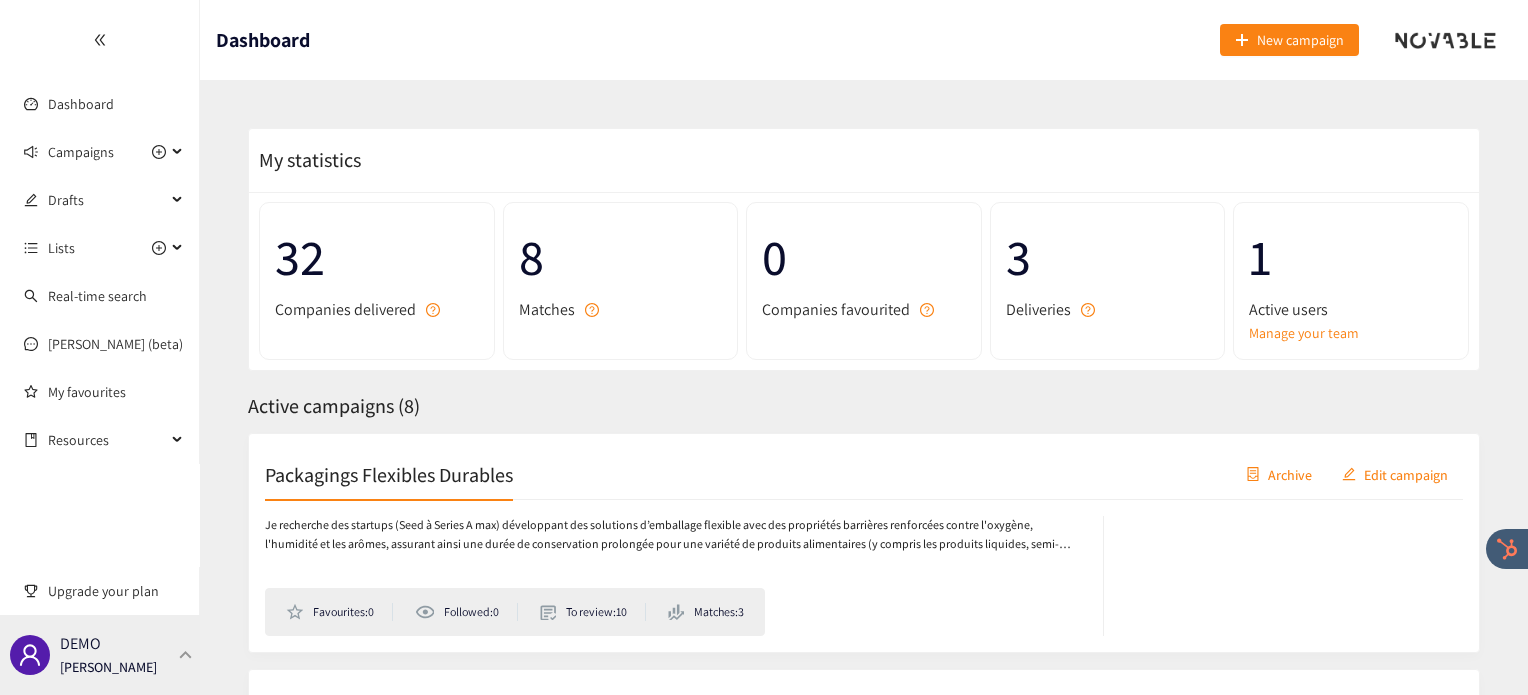 click at bounding box center [186, 654] 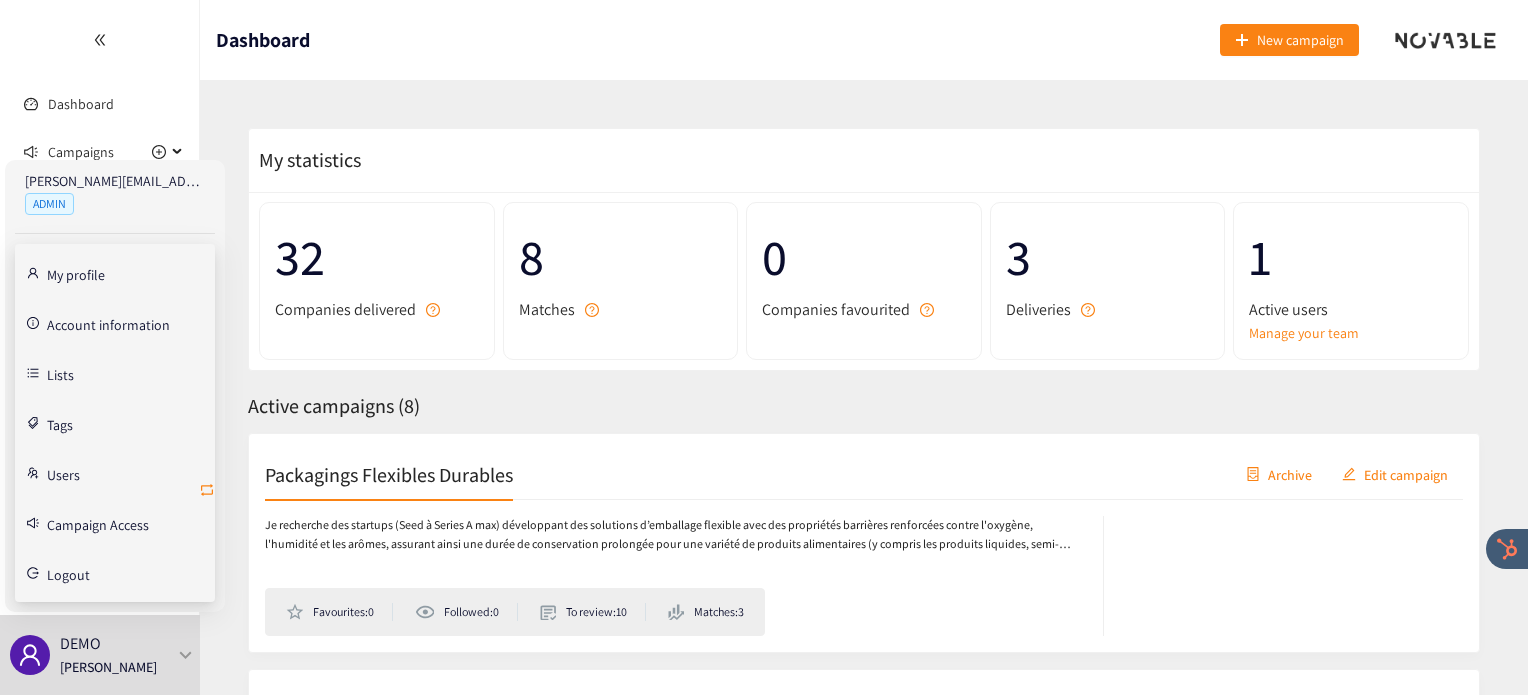 click 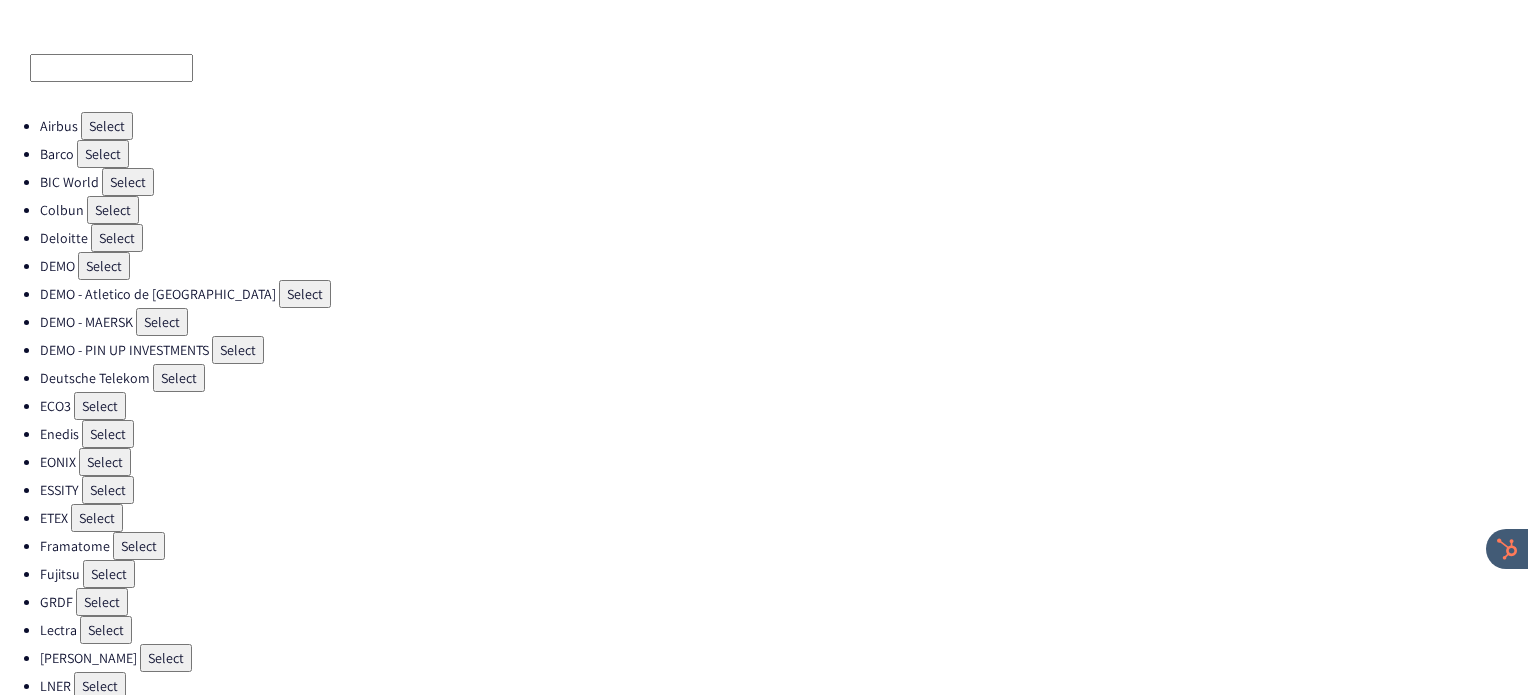 scroll, scrollTop: 36, scrollLeft: 0, axis: vertical 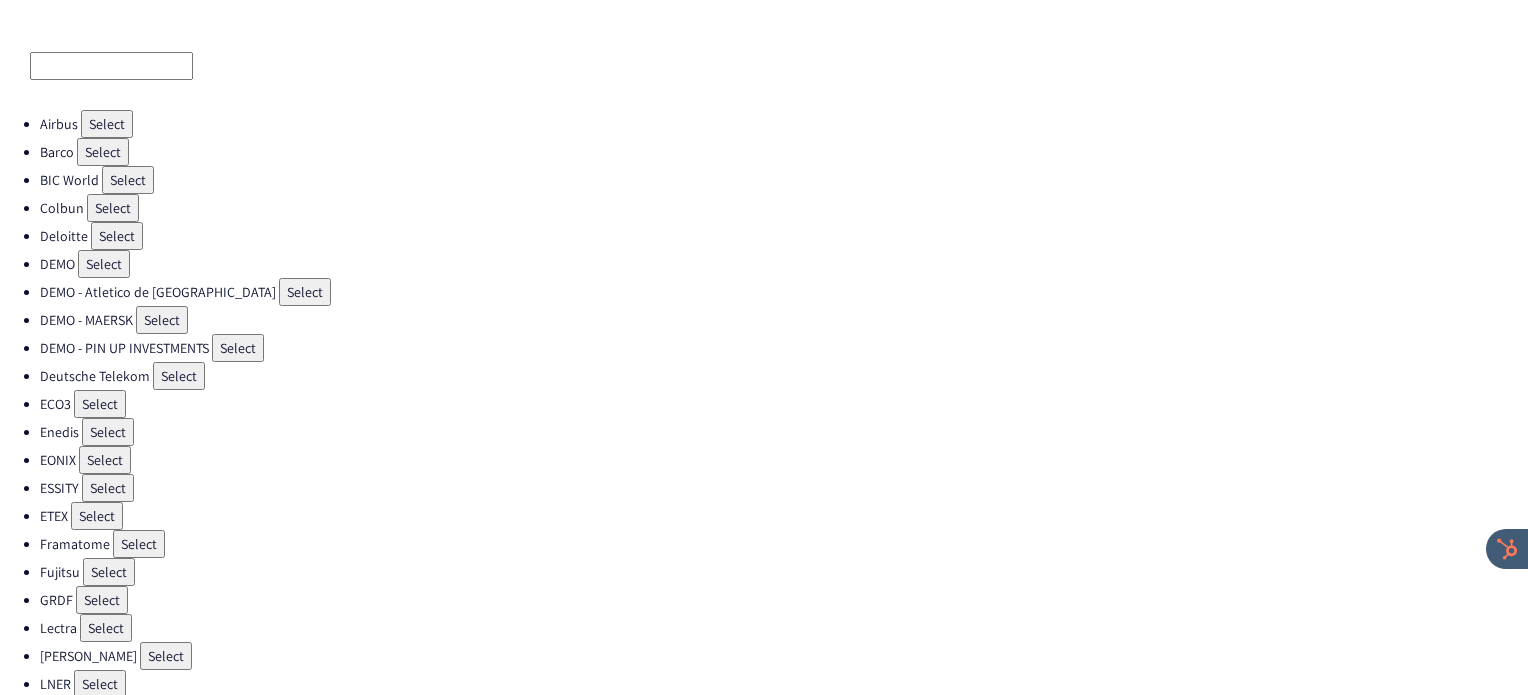 click on "Select" at bounding box center (100, 404) 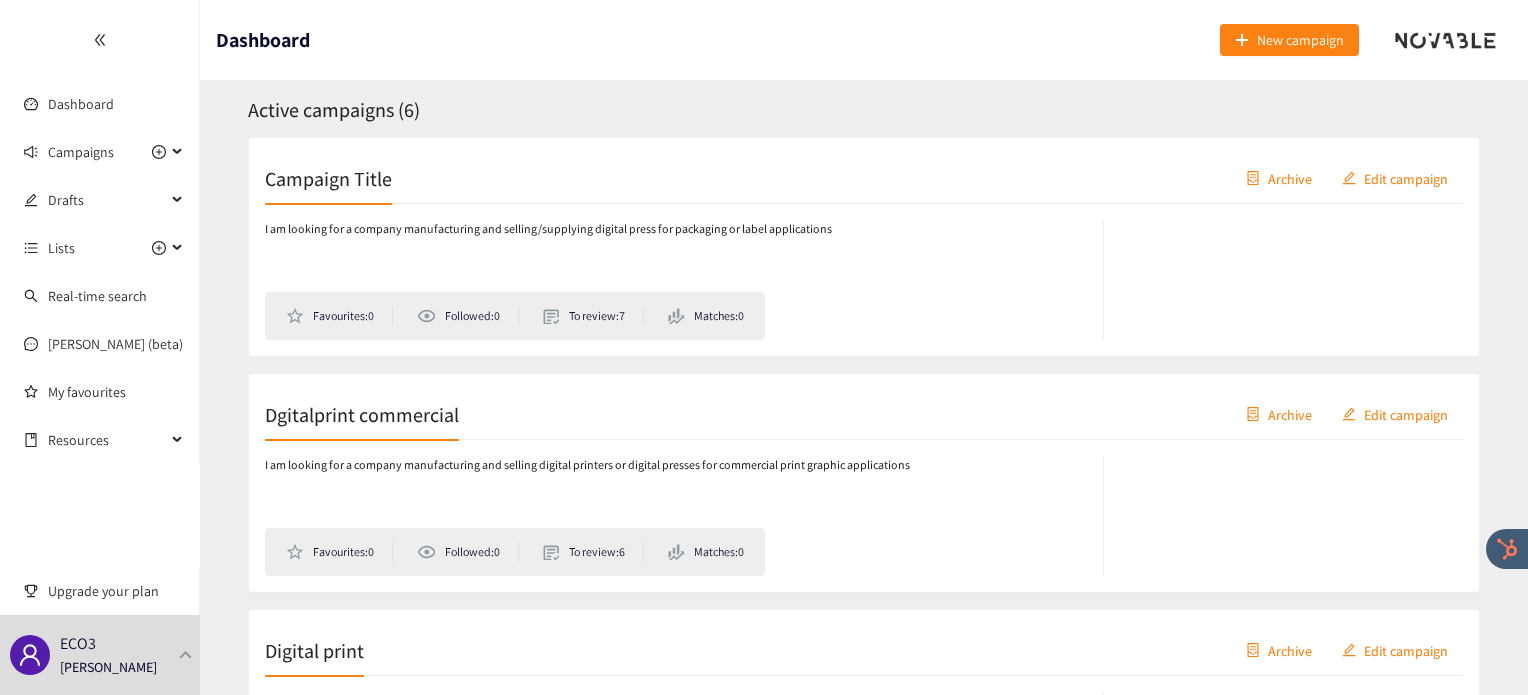scroll, scrollTop: 296, scrollLeft: 0, axis: vertical 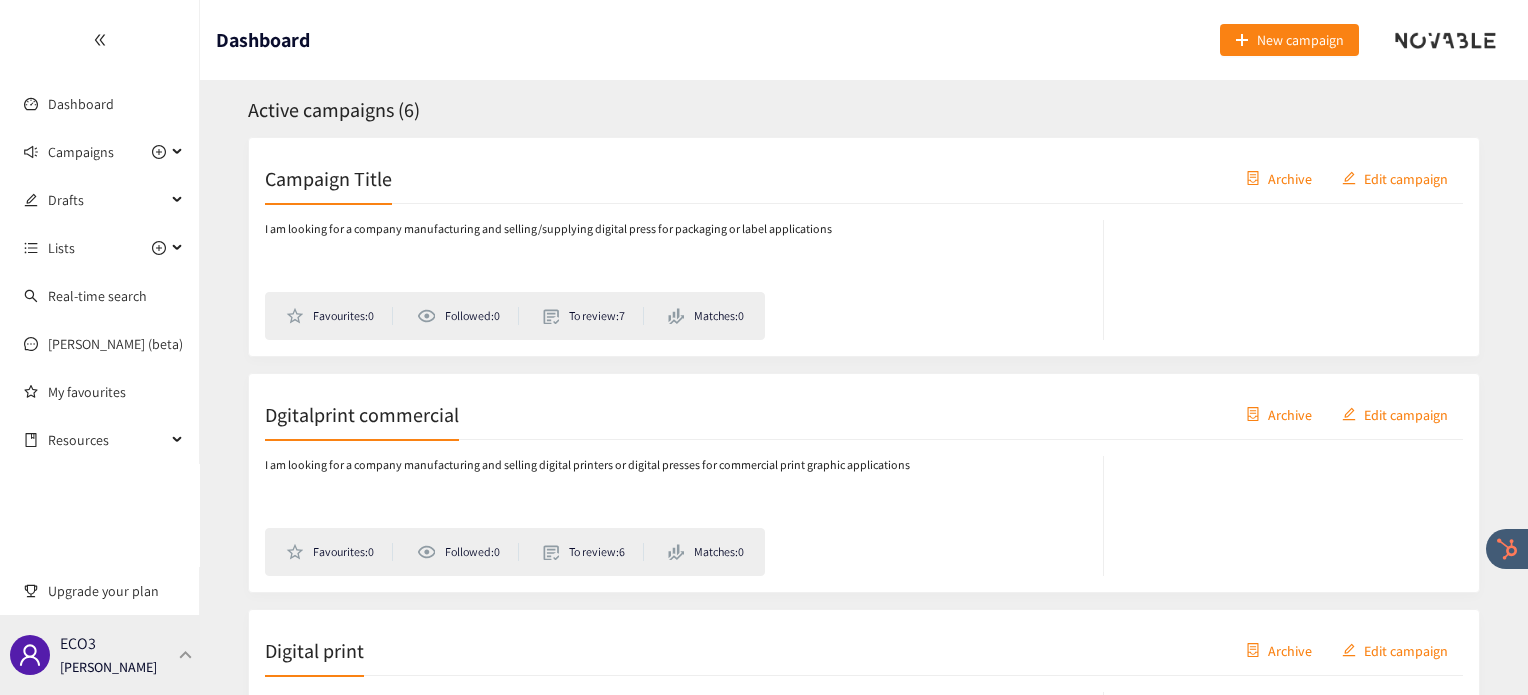 click at bounding box center (186, 654) 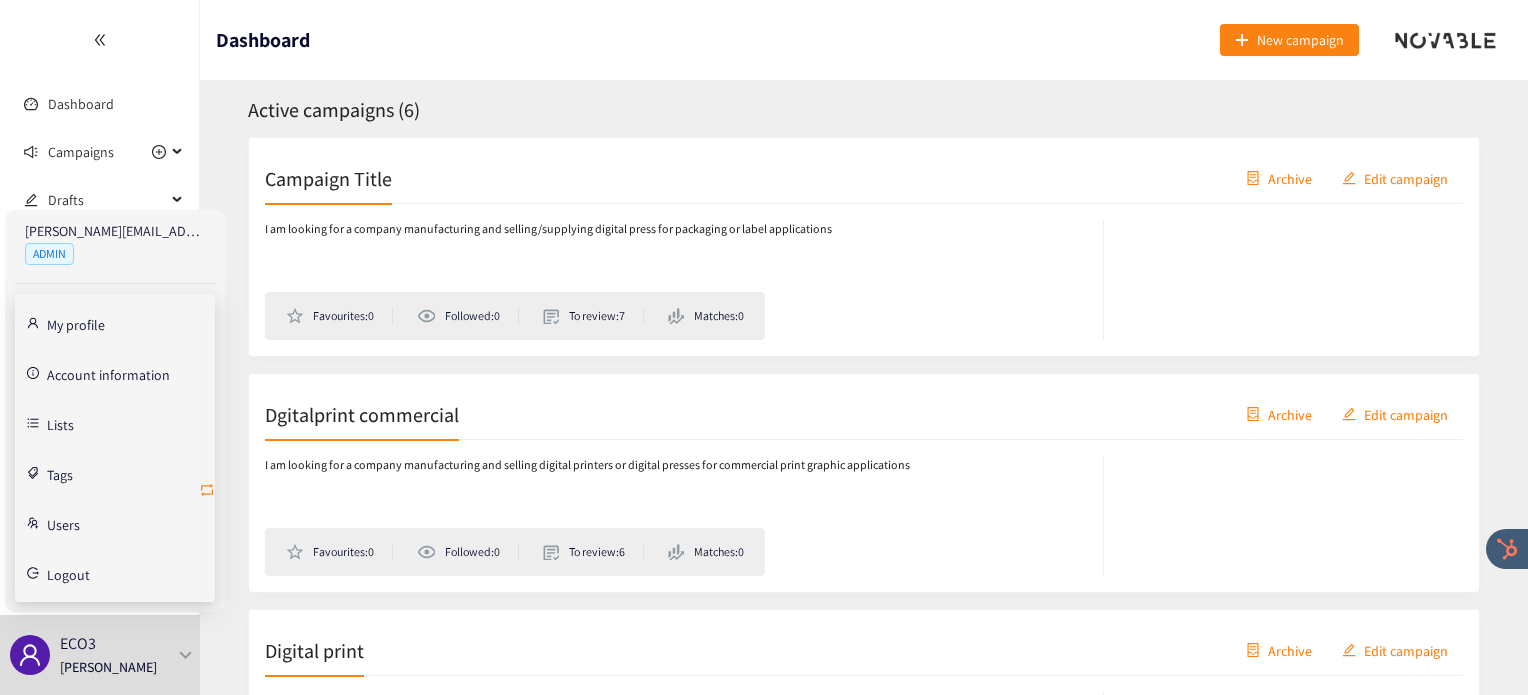 click 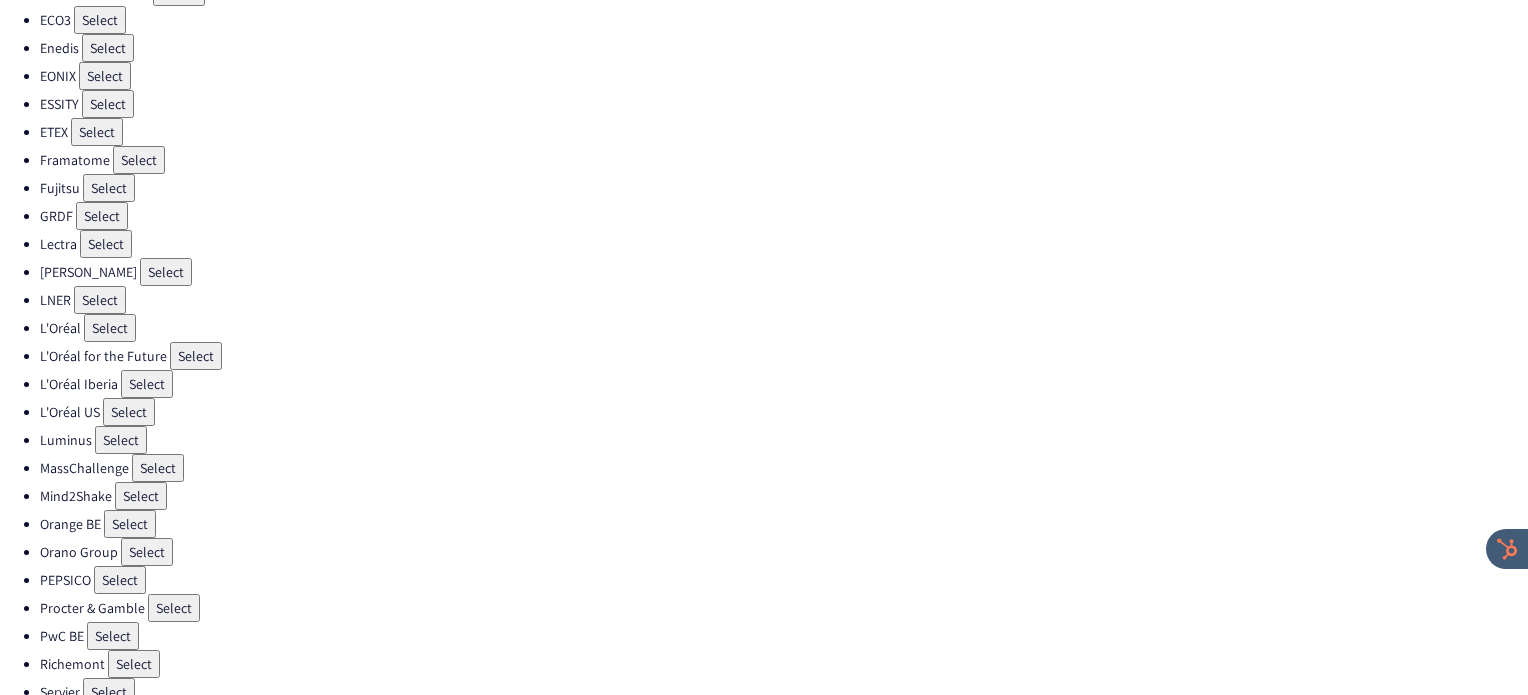 scroll, scrollTop: 432, scrollLeft: 0, axis: vertical 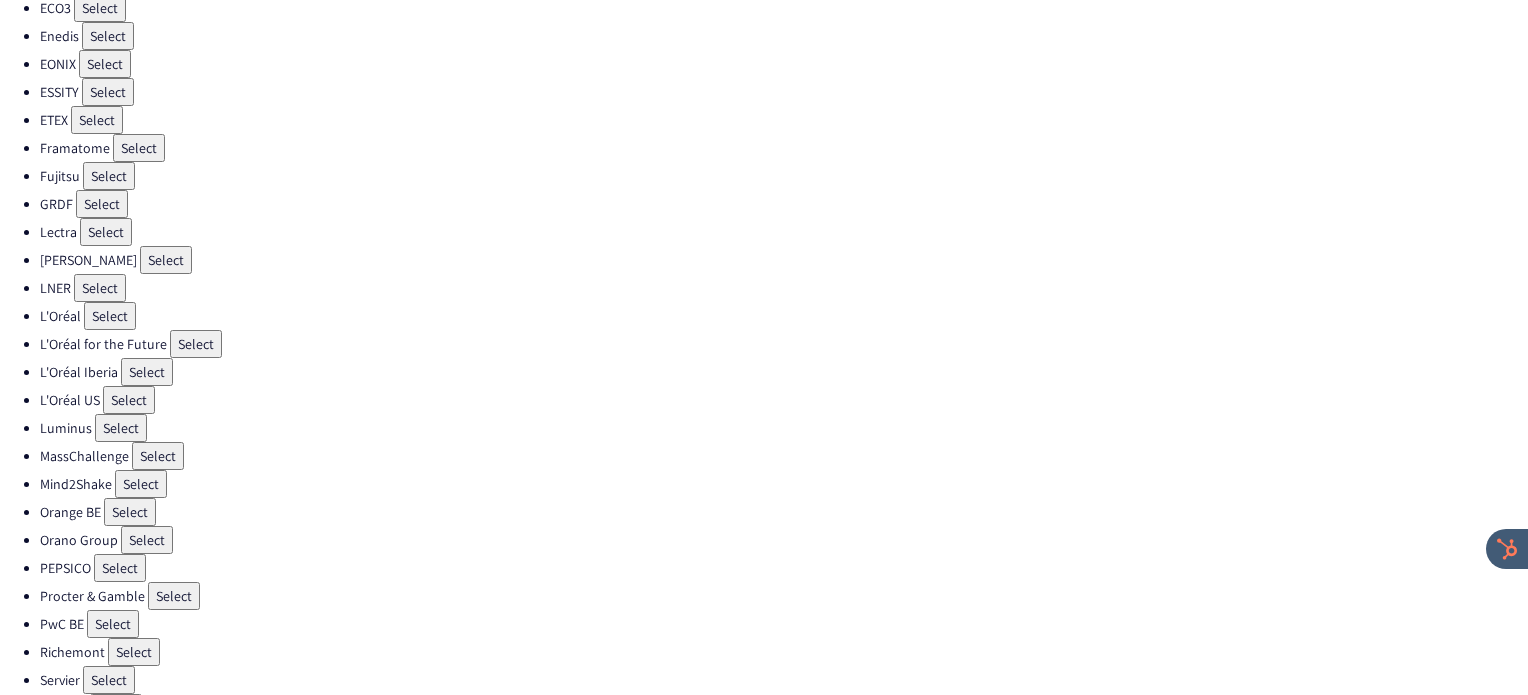 click on "Select" at bounding box center [120, 568] 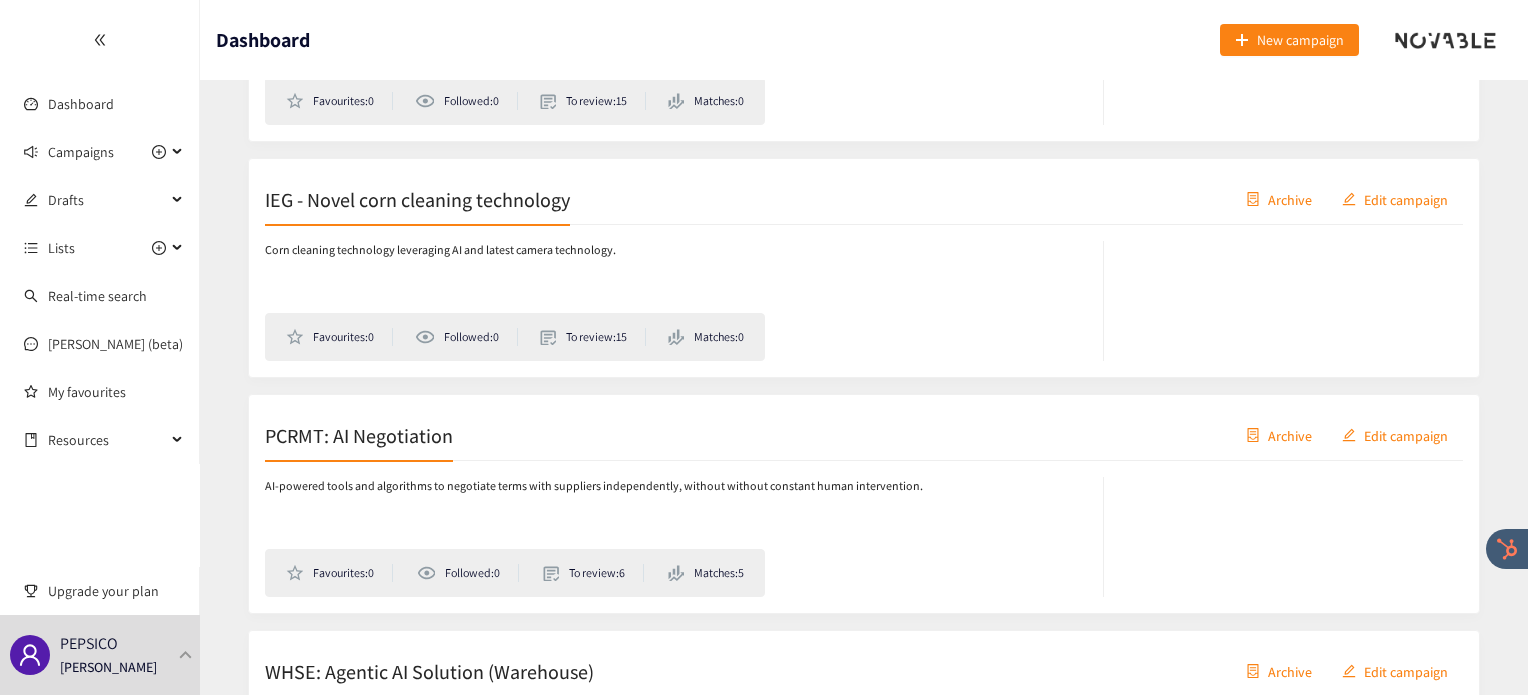 scroll, scrollTop: 1220, scrollLeft: 0, axis: vertical 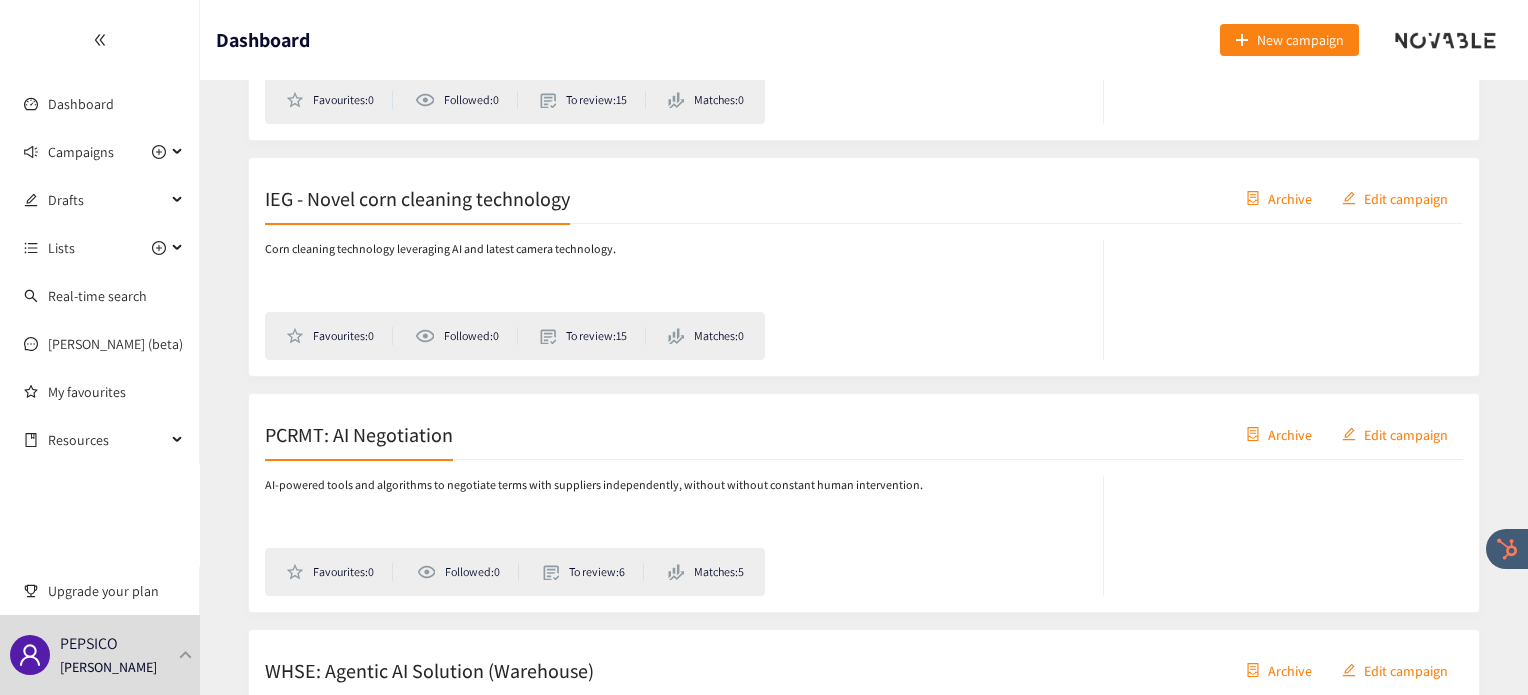 click on "PCRMT:  AI Negotiation Archive Edit campaign" at bounding box center [864, 435] 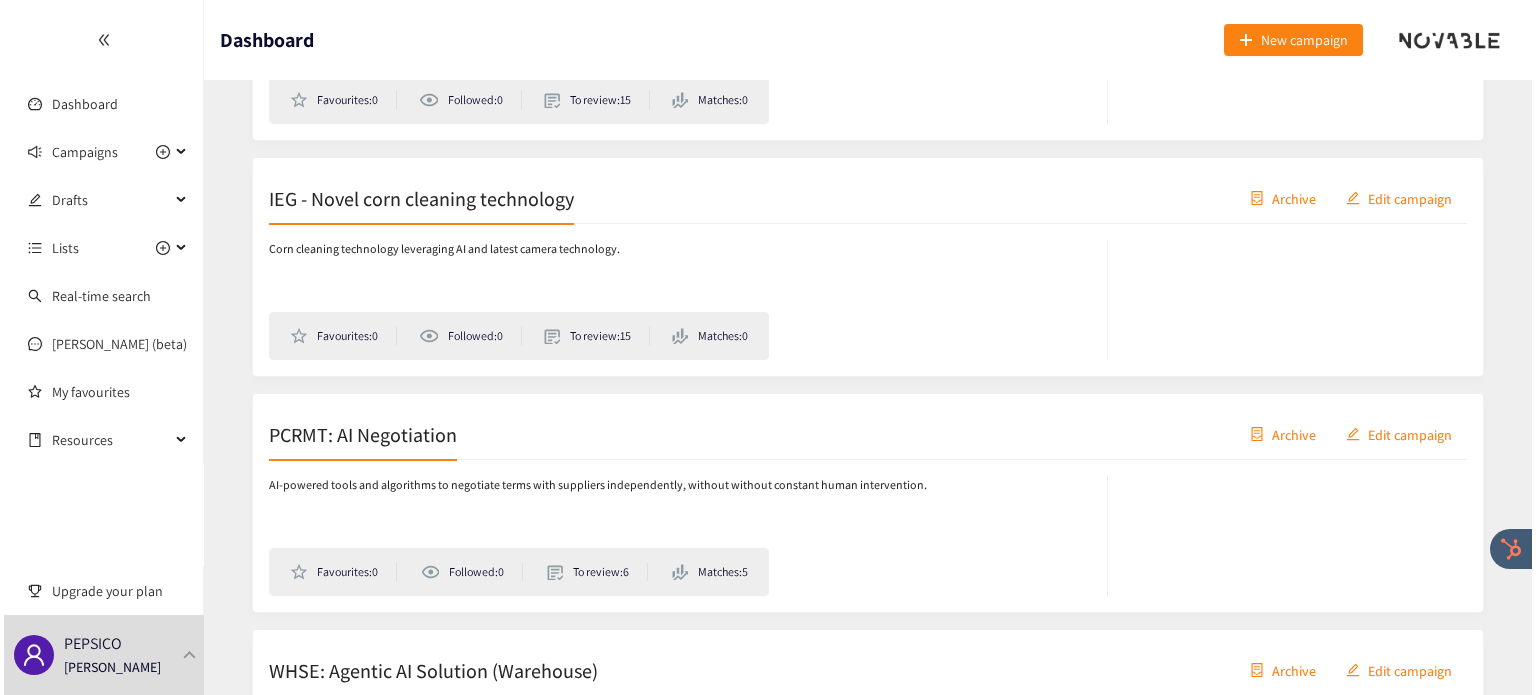 scroll, scrollTop: 0, scrollLeft: 0, axis: both 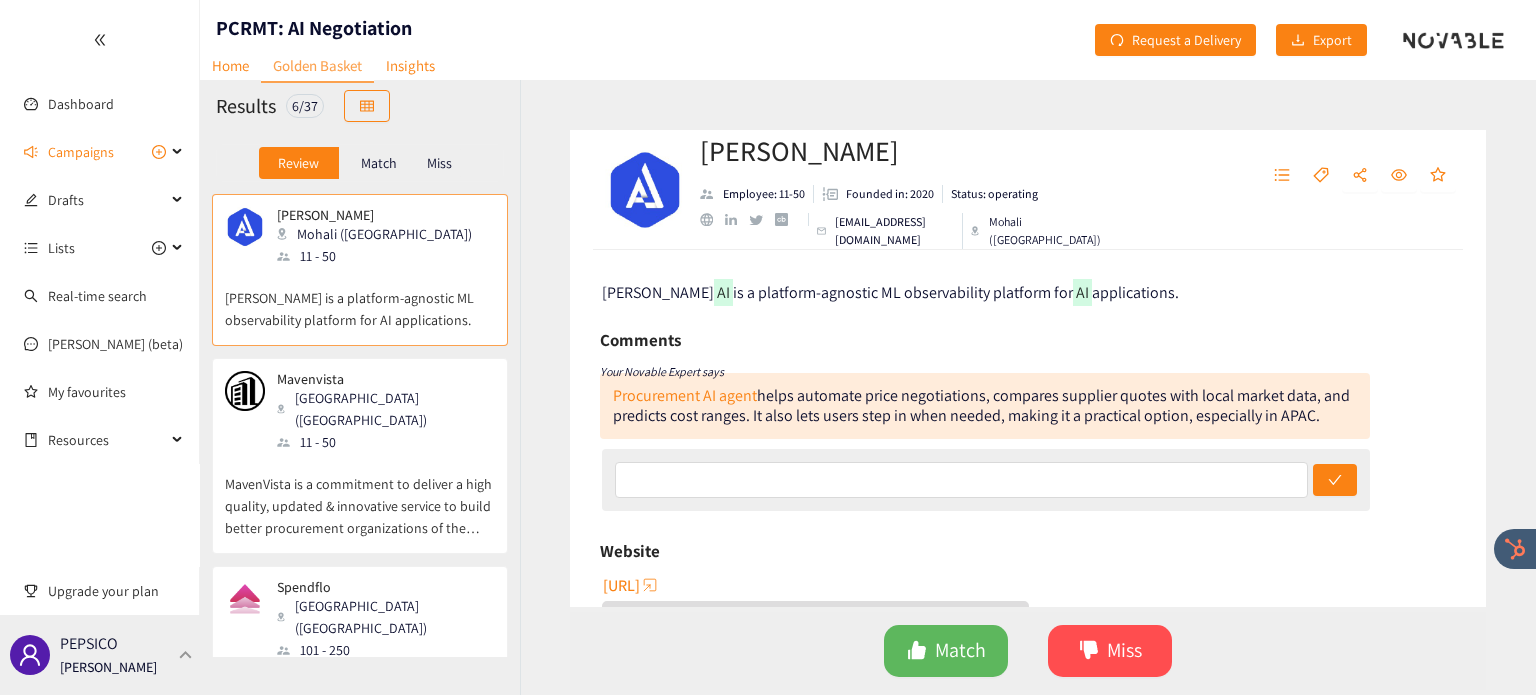 click on "PEPSICO Irene Violetta" at bounding box center (100, 655) 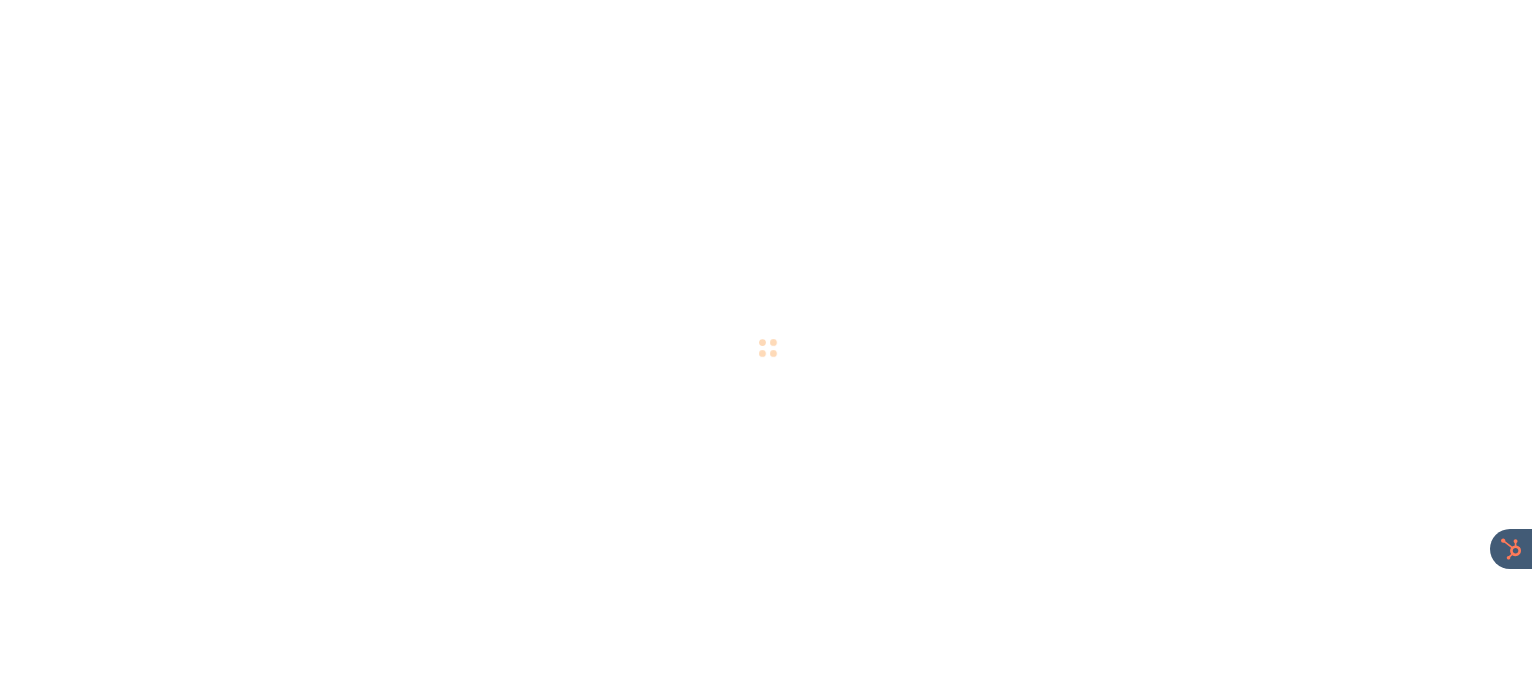 scroll, scrollTop: 0, scrollLeft: 0, axis: both 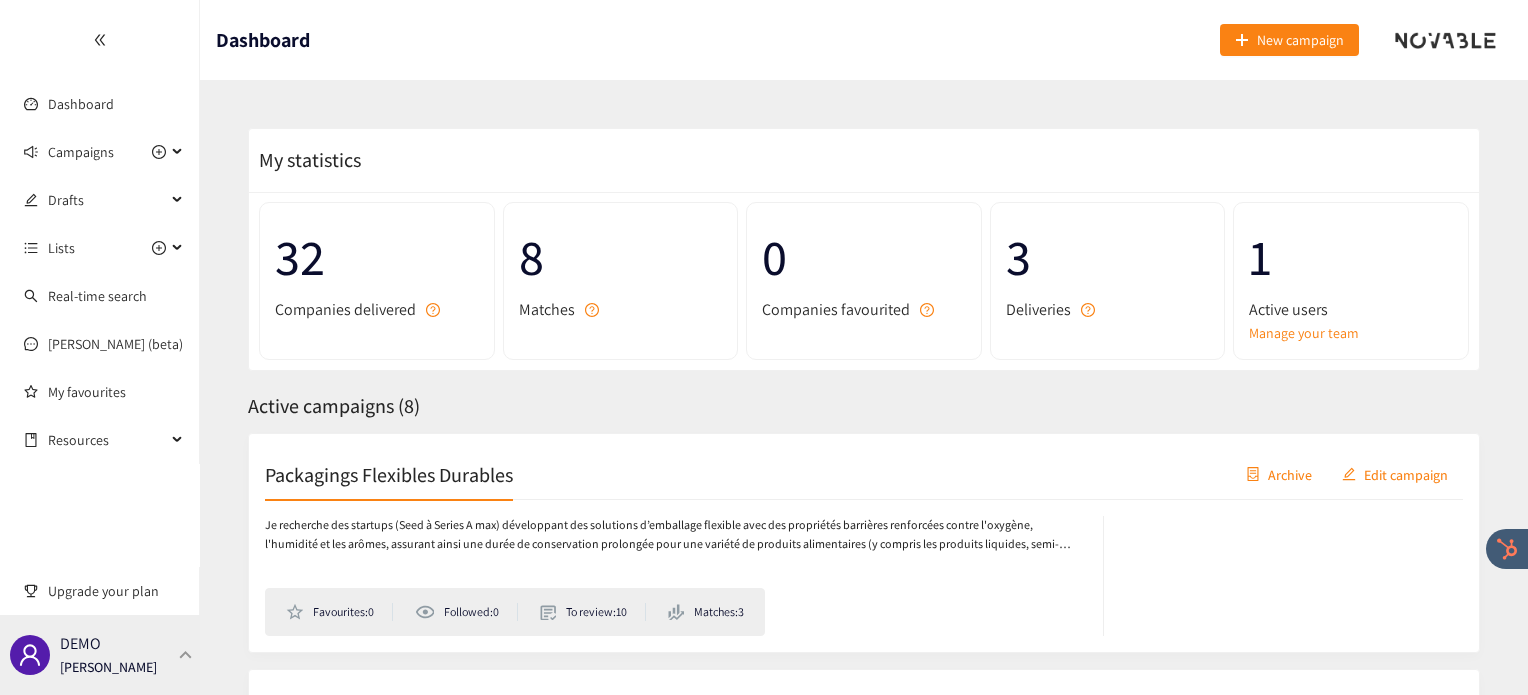 click on "DEMO Irene Violetta" at bounding box center (100, 655) 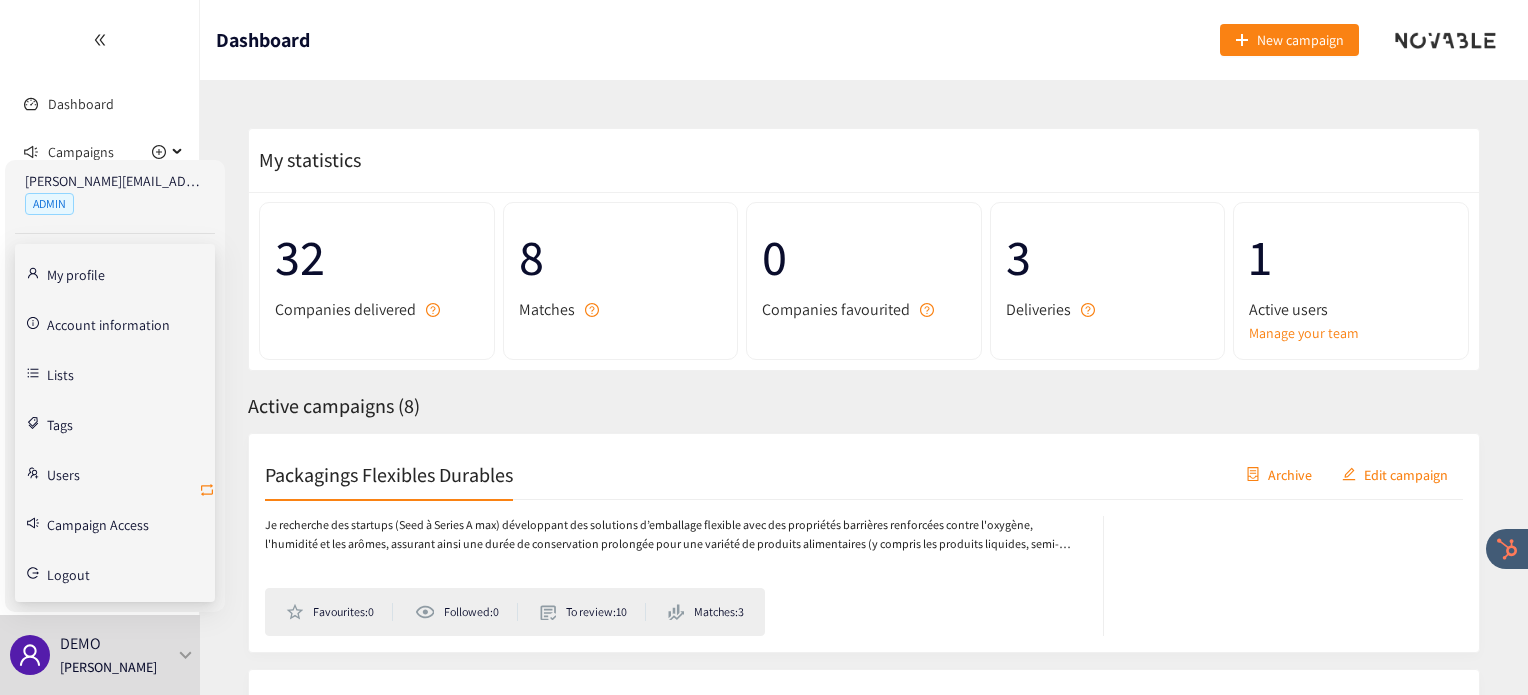click 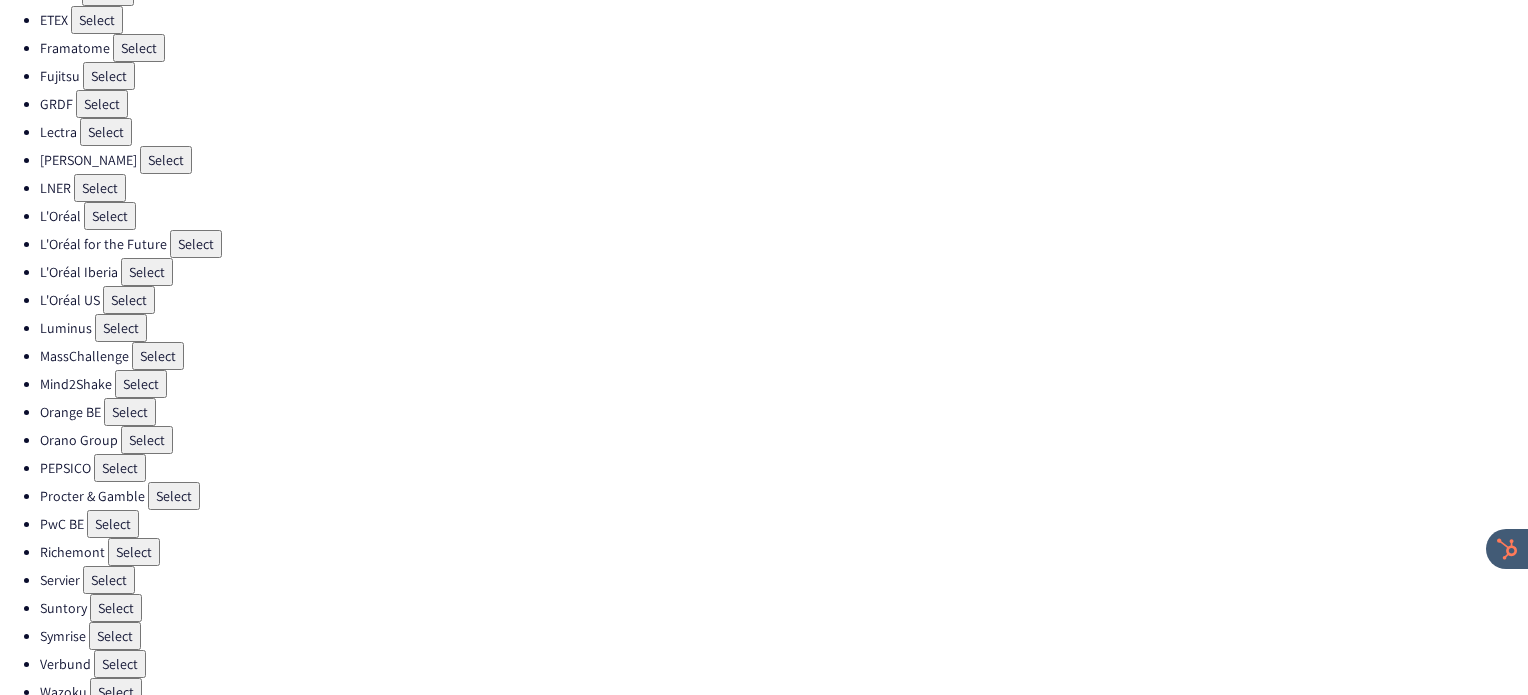 scroll, scrollTop: 532, scrollLeft: 0, axis: vertical 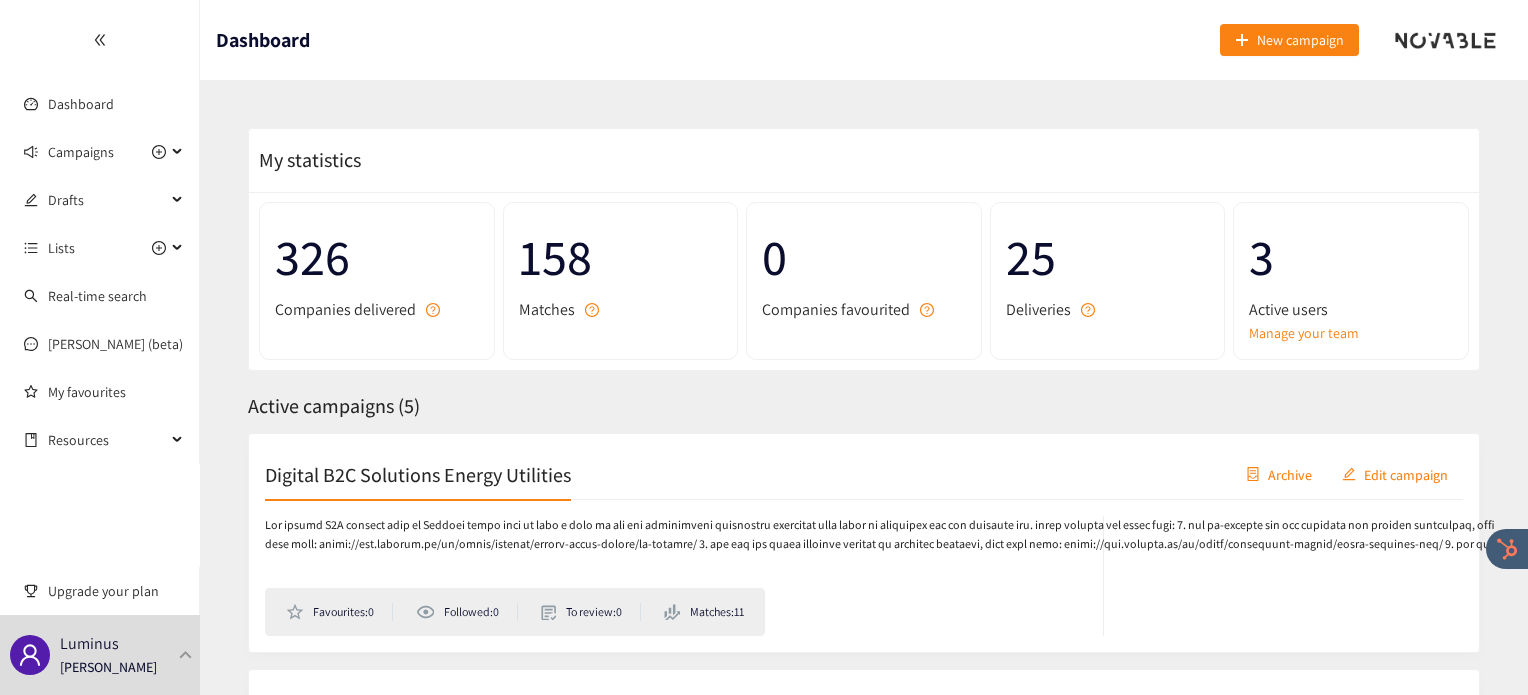 click on "Digital B2C Solutions Energy Utilities" at bounding box center [418, 474] 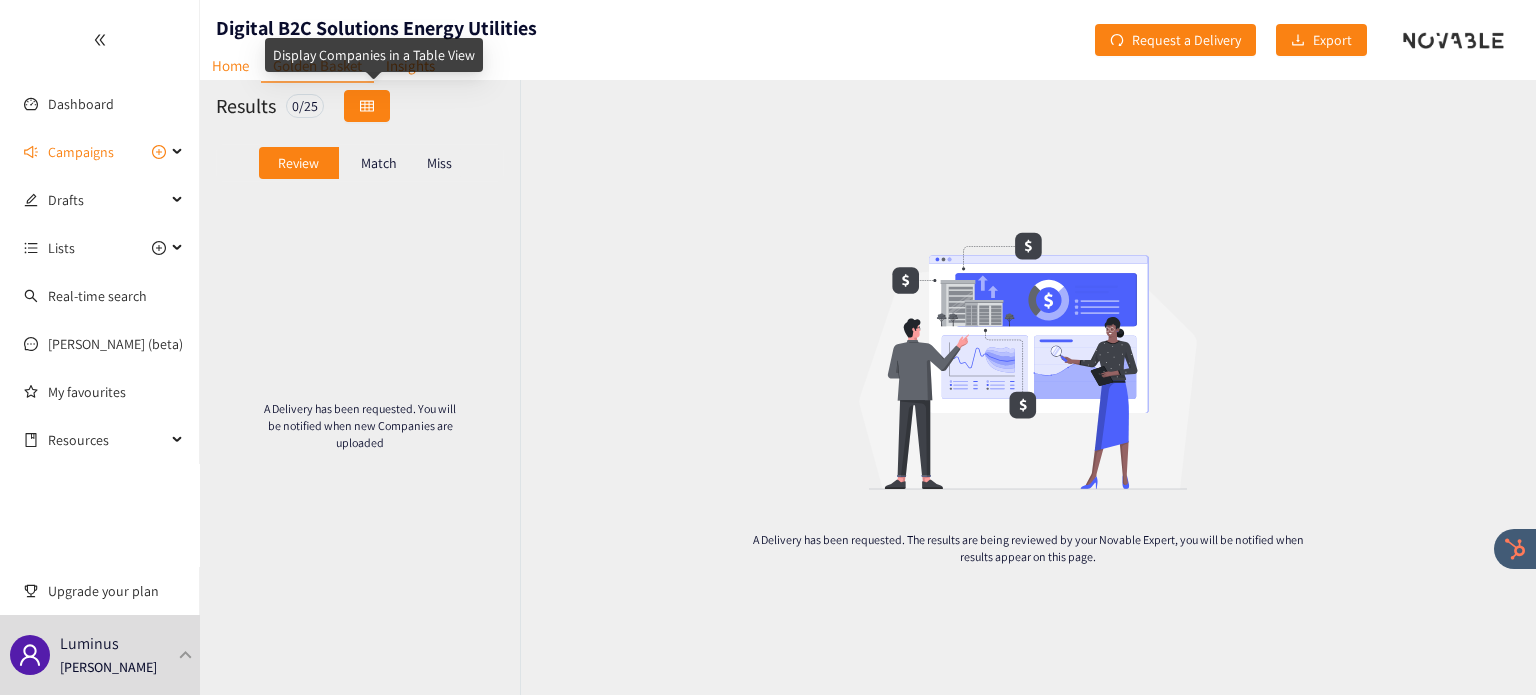 click 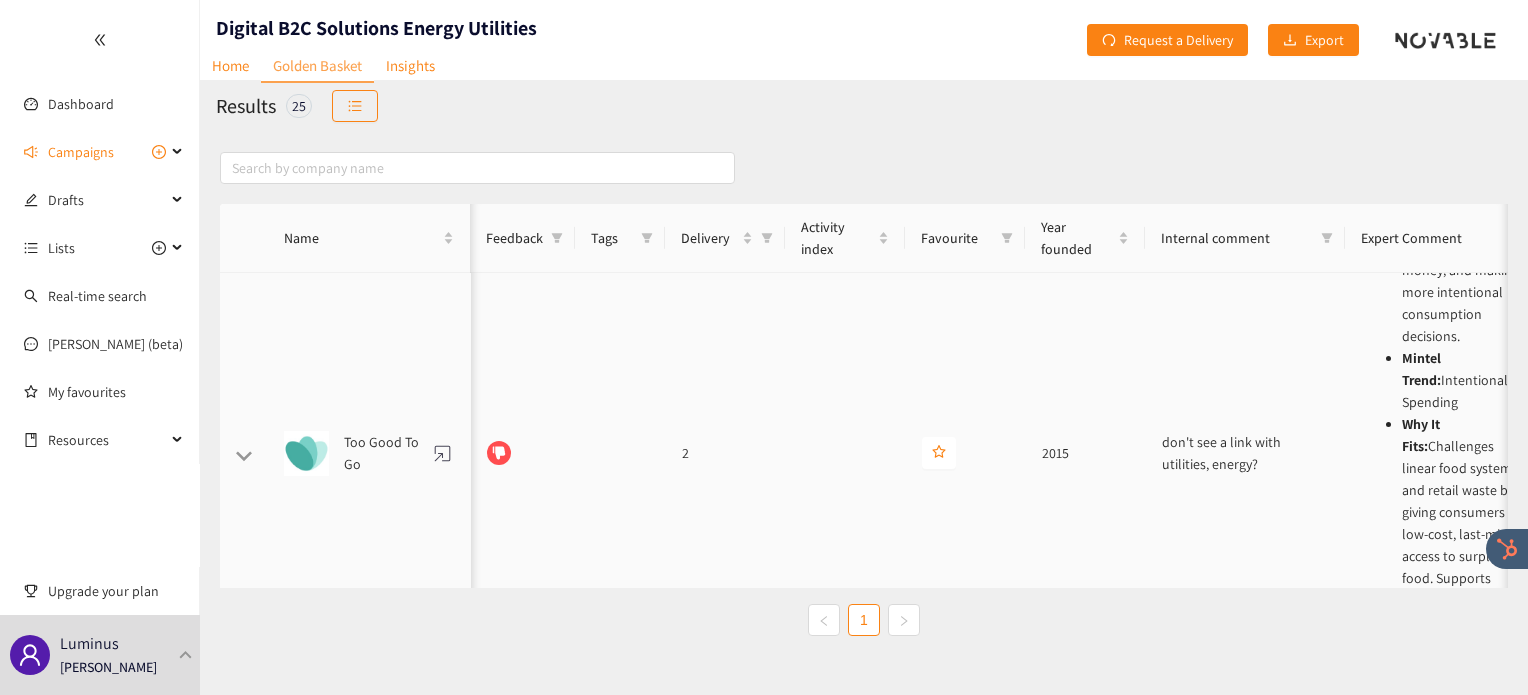 scroll, scrollTop: 92, scrollLeft: 230, axis: both 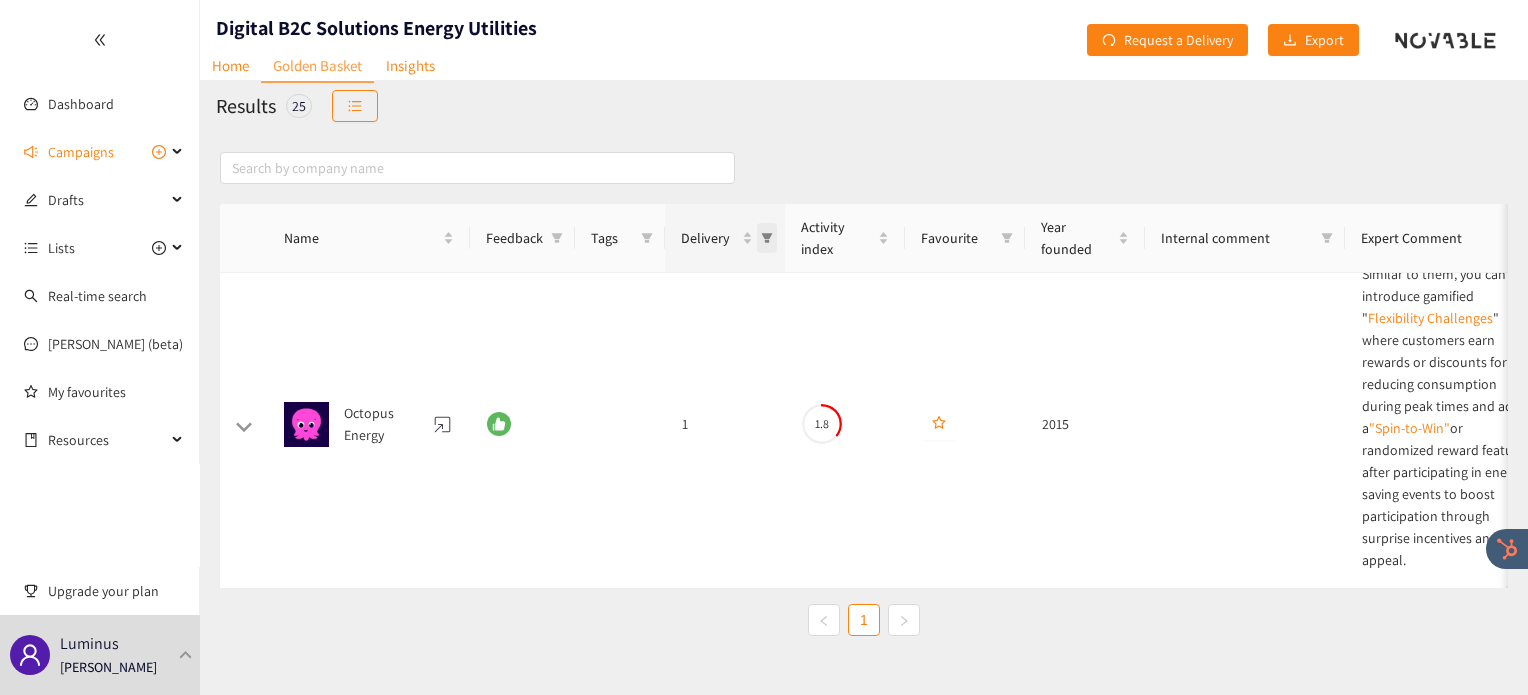 click at bounding box center [767, 238] 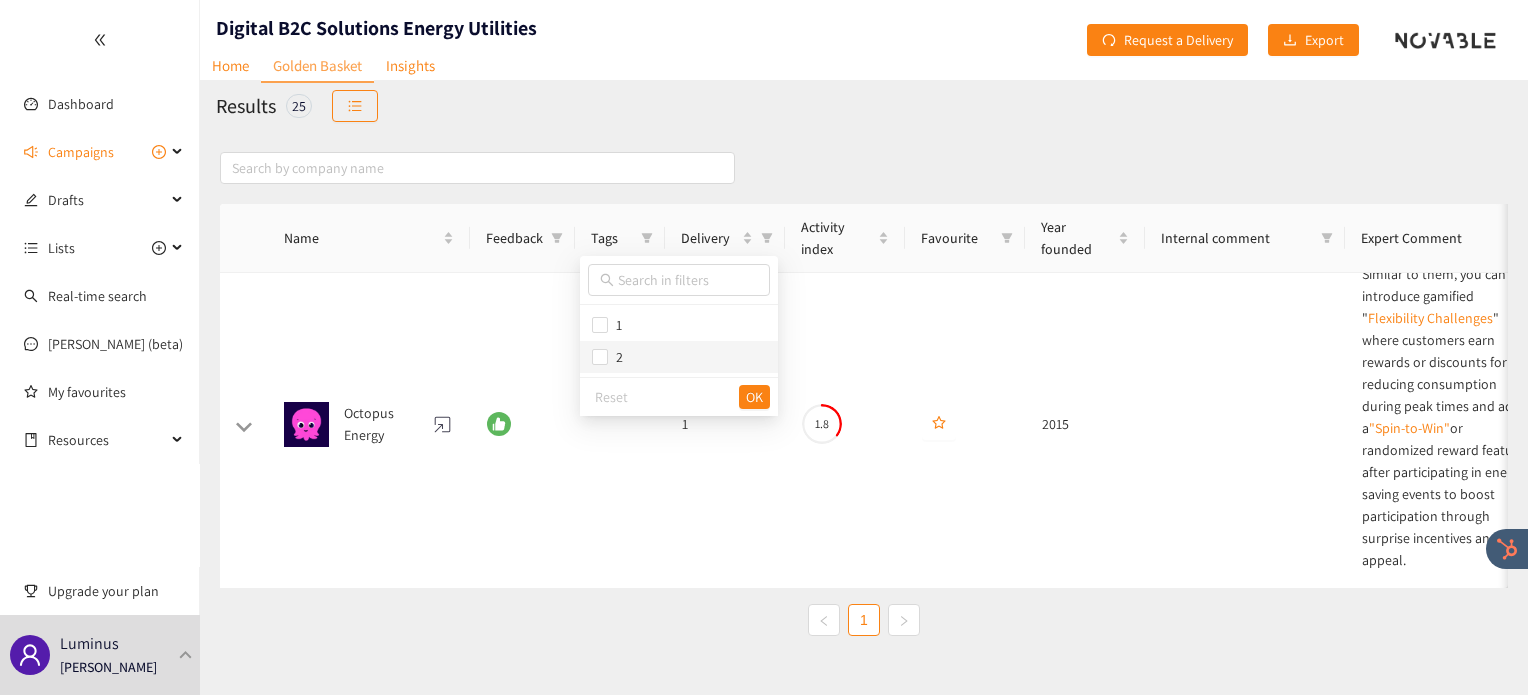 click on "2" at bounding box center (679, 357) 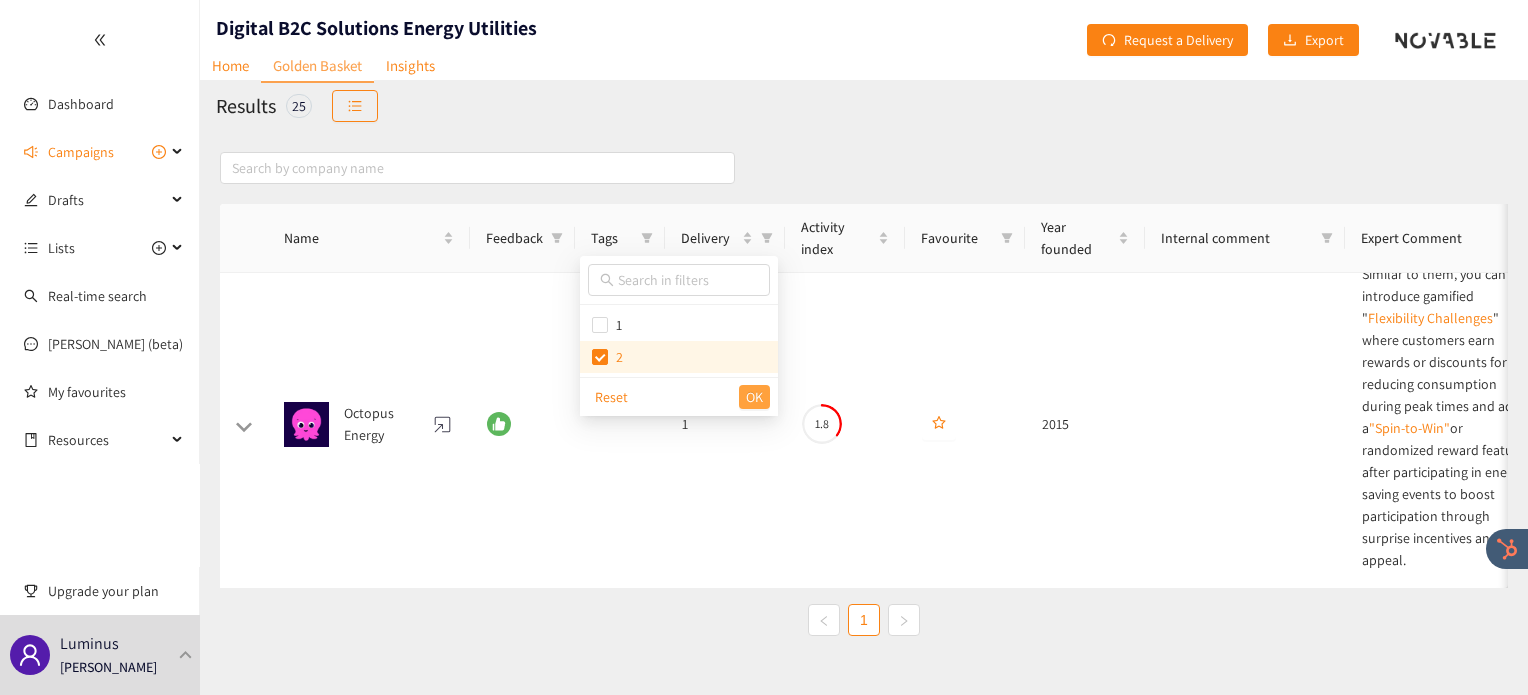 click on "OK" at bounding box center [754, 397] 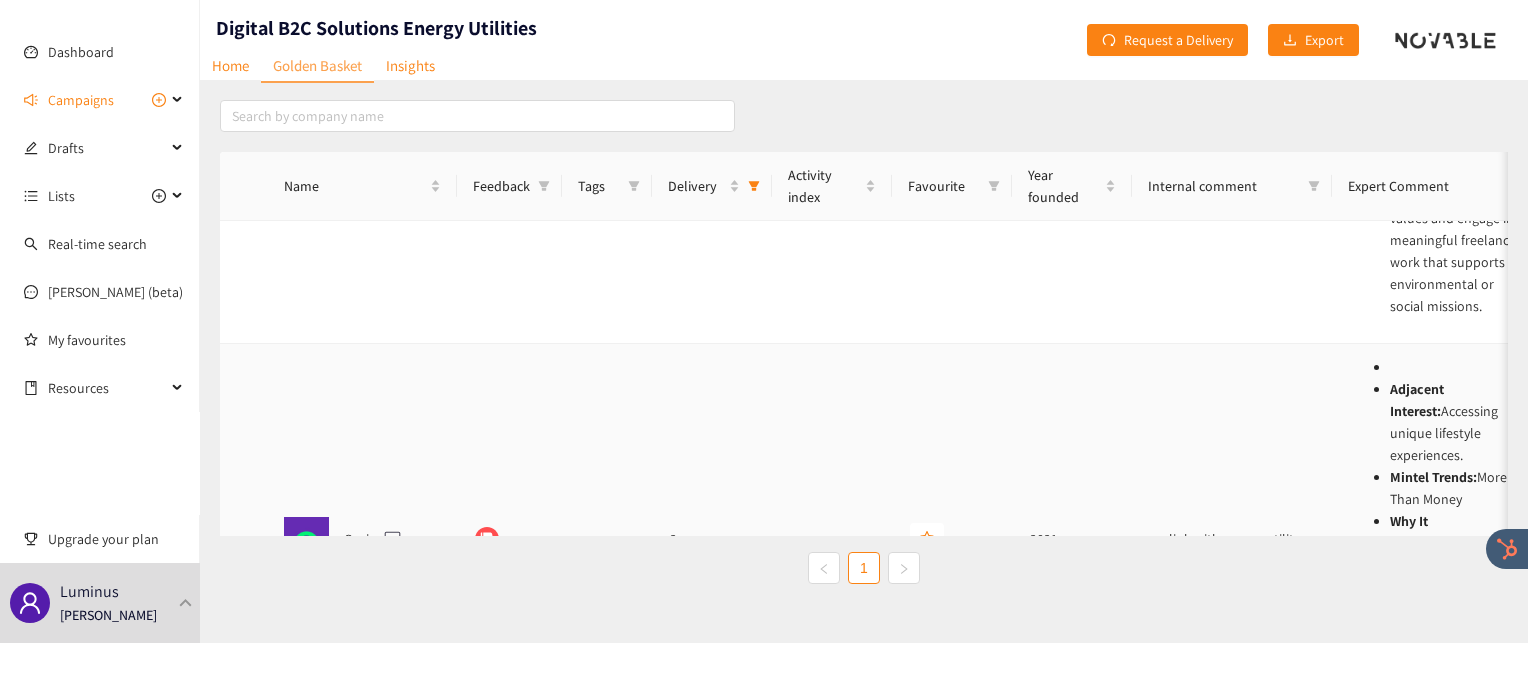 scroll, scrollTop: 3720, scrollLeft: 54, axis: both 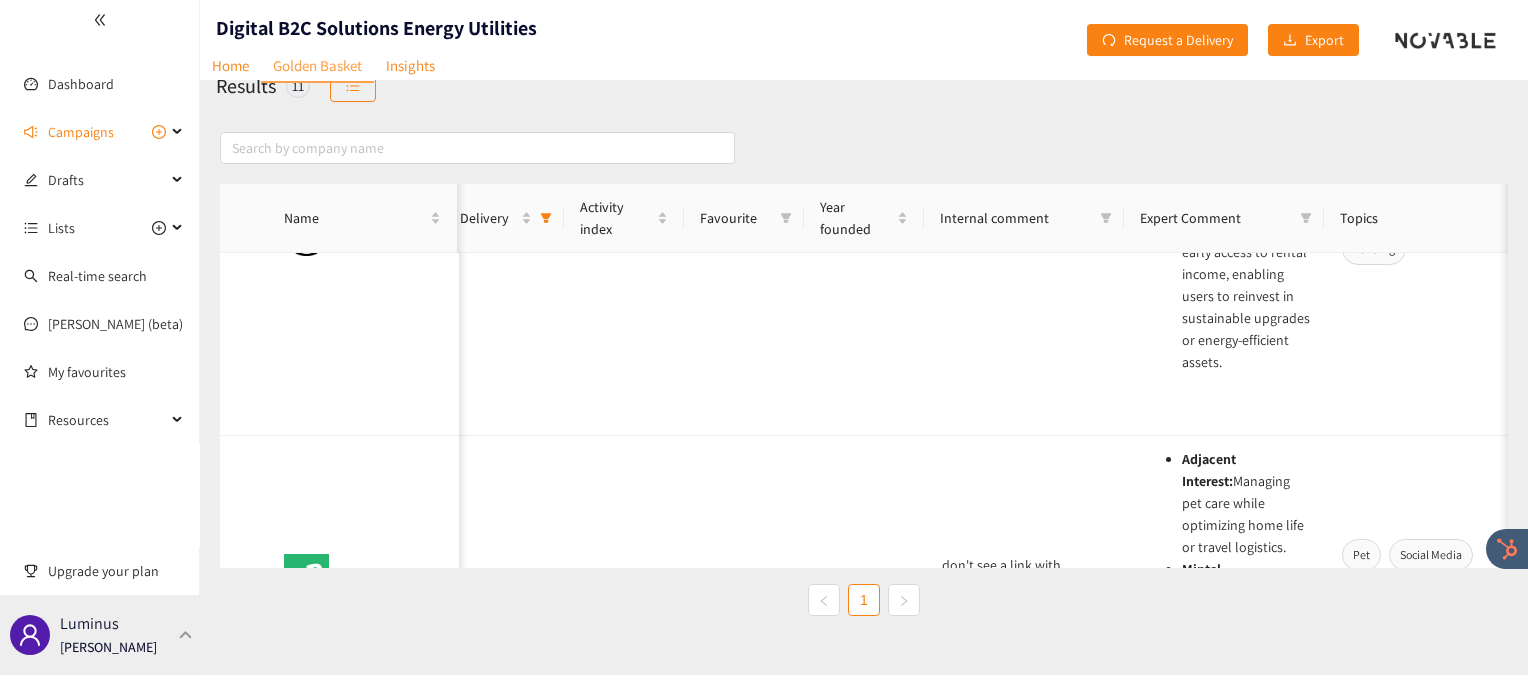 click at bounding box center [186, 634] 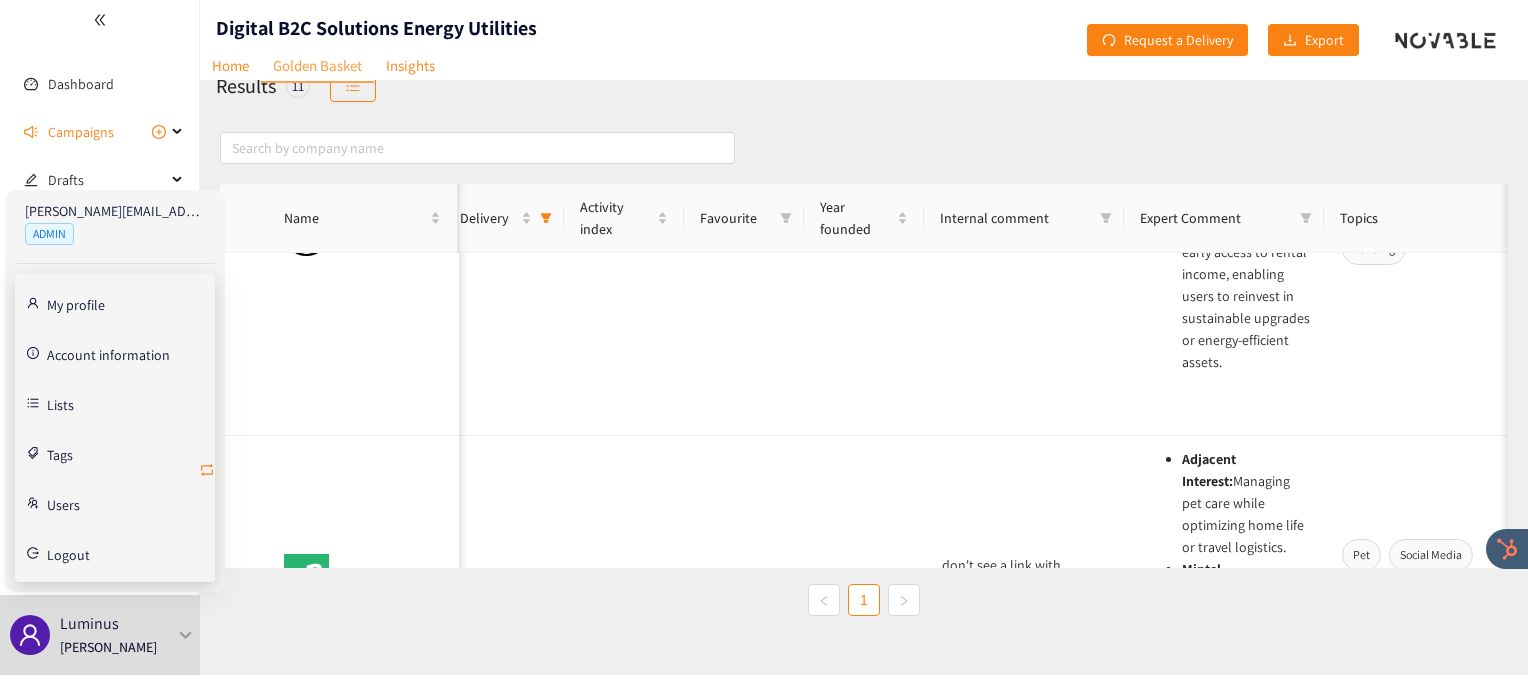 click 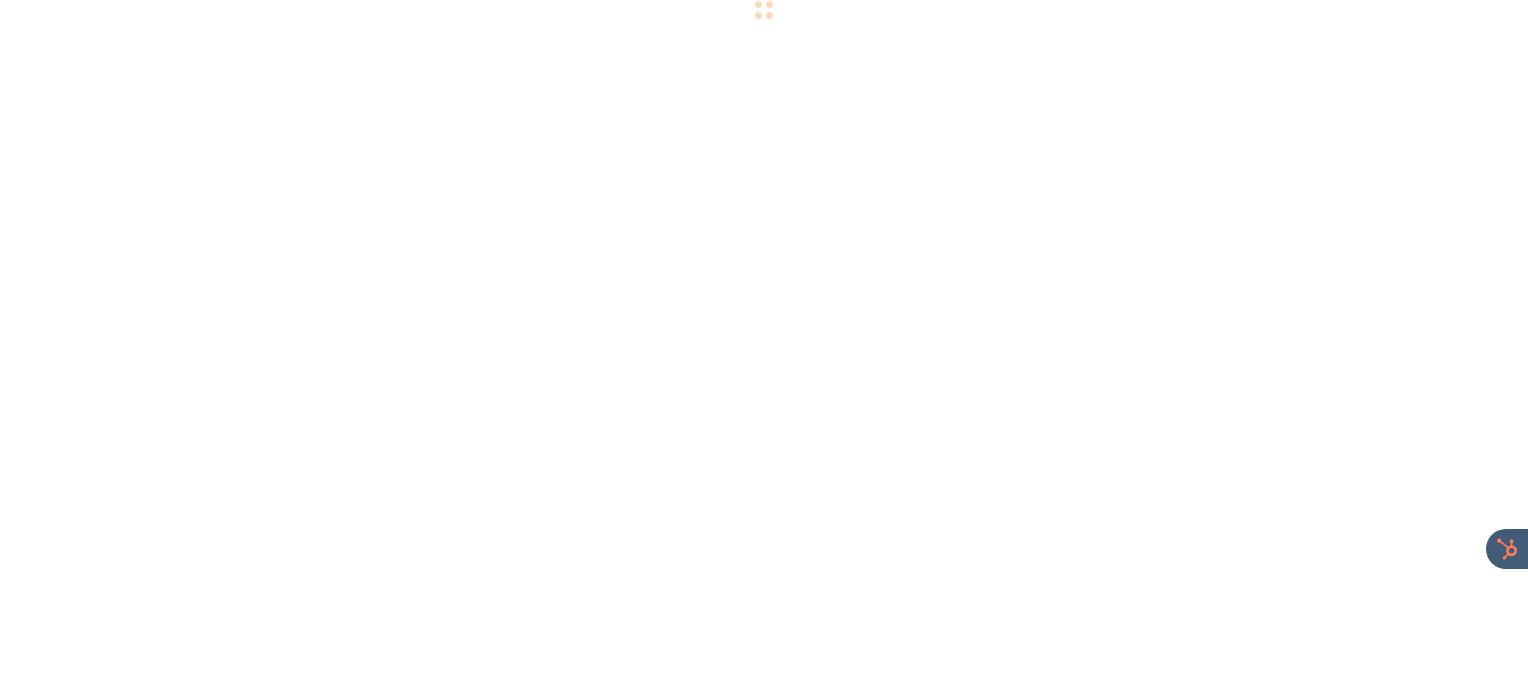 scroll, scrollTop: 0, scrollLeft: 0, axis: both 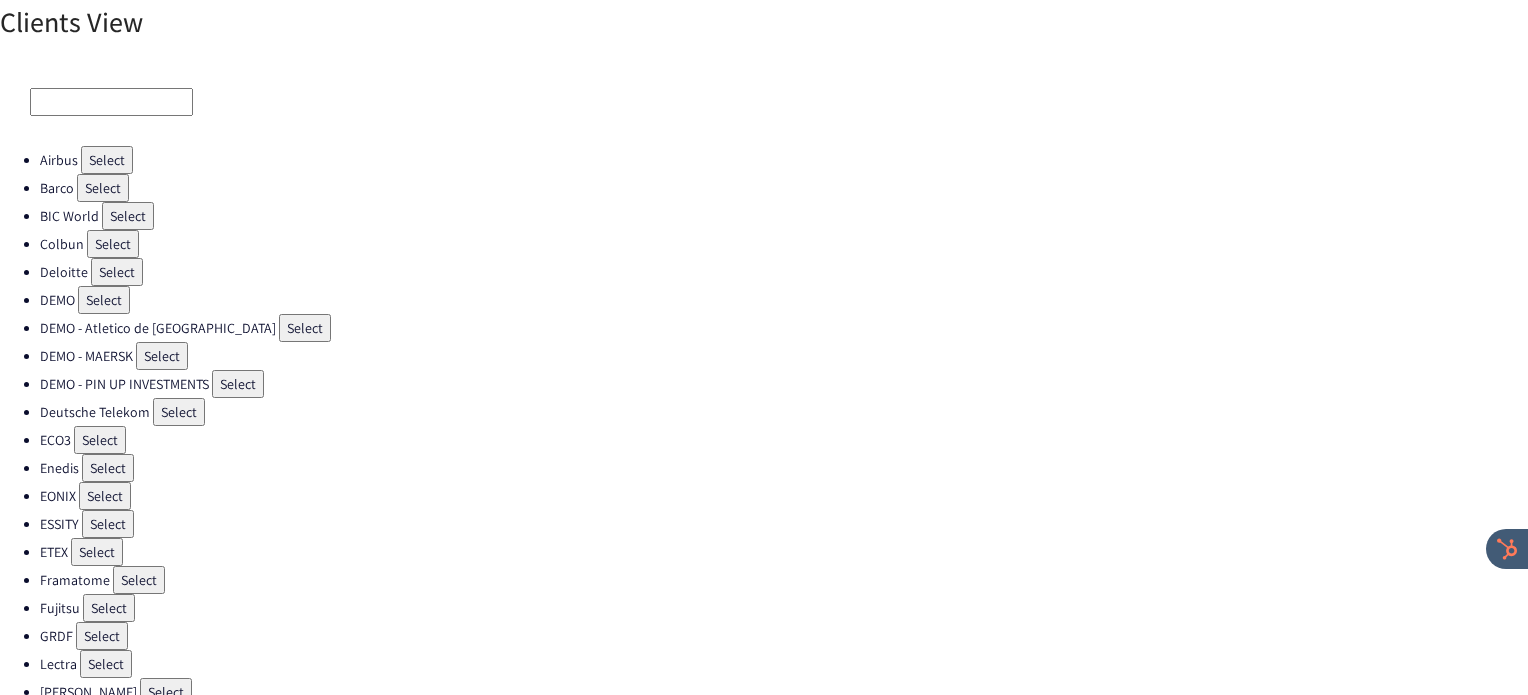 click on "Select" at bounding box center [100, 440] 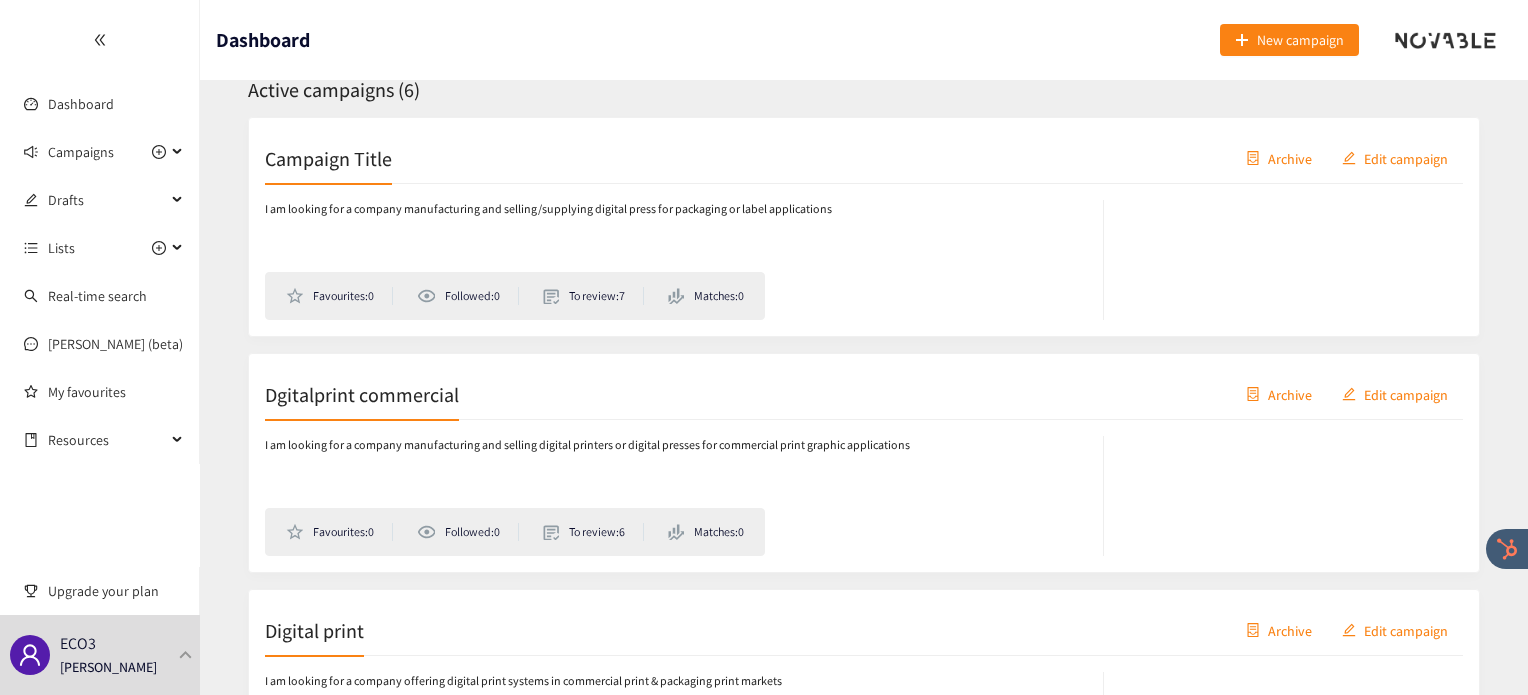 scroll, scrollTop: 0, scrollLeft: 0, axis: both 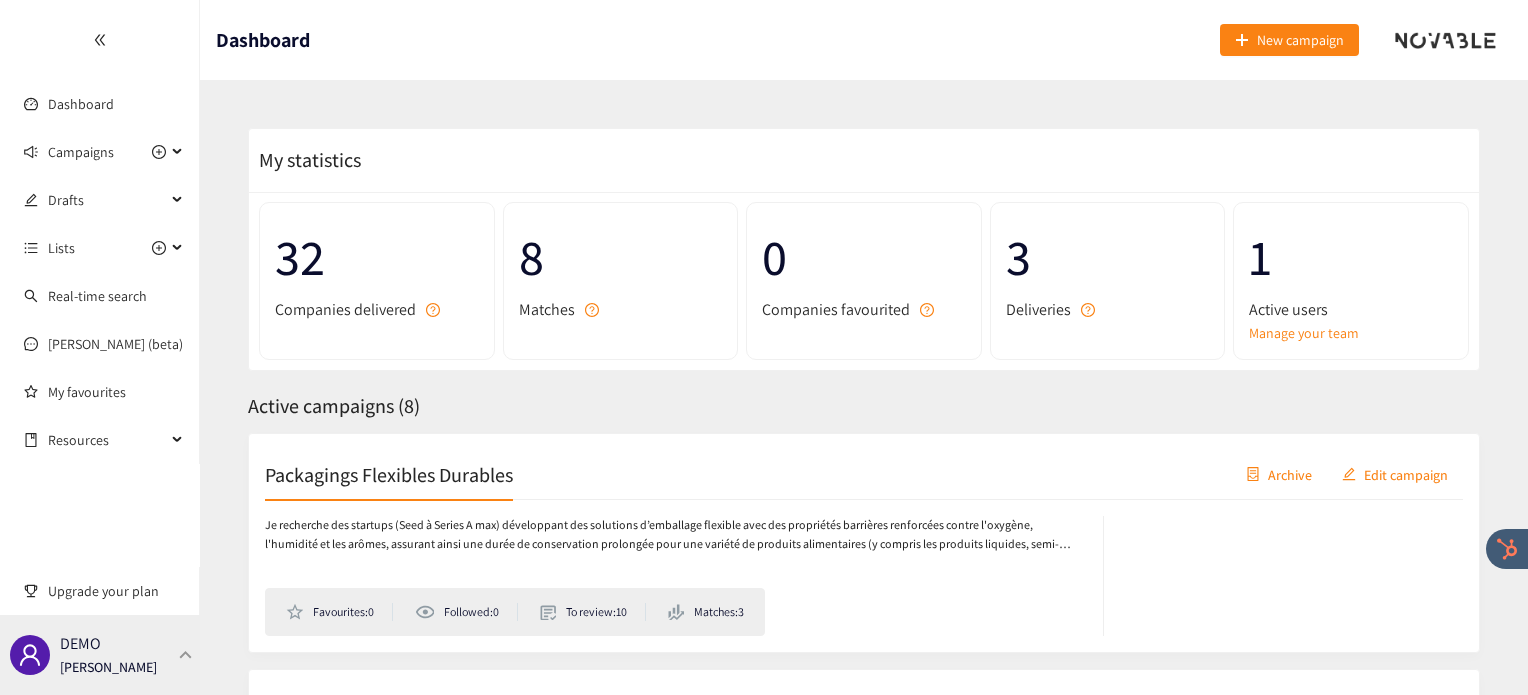 click on "DEMO [PERSON_NAME]" at bounding box center (100, 655) 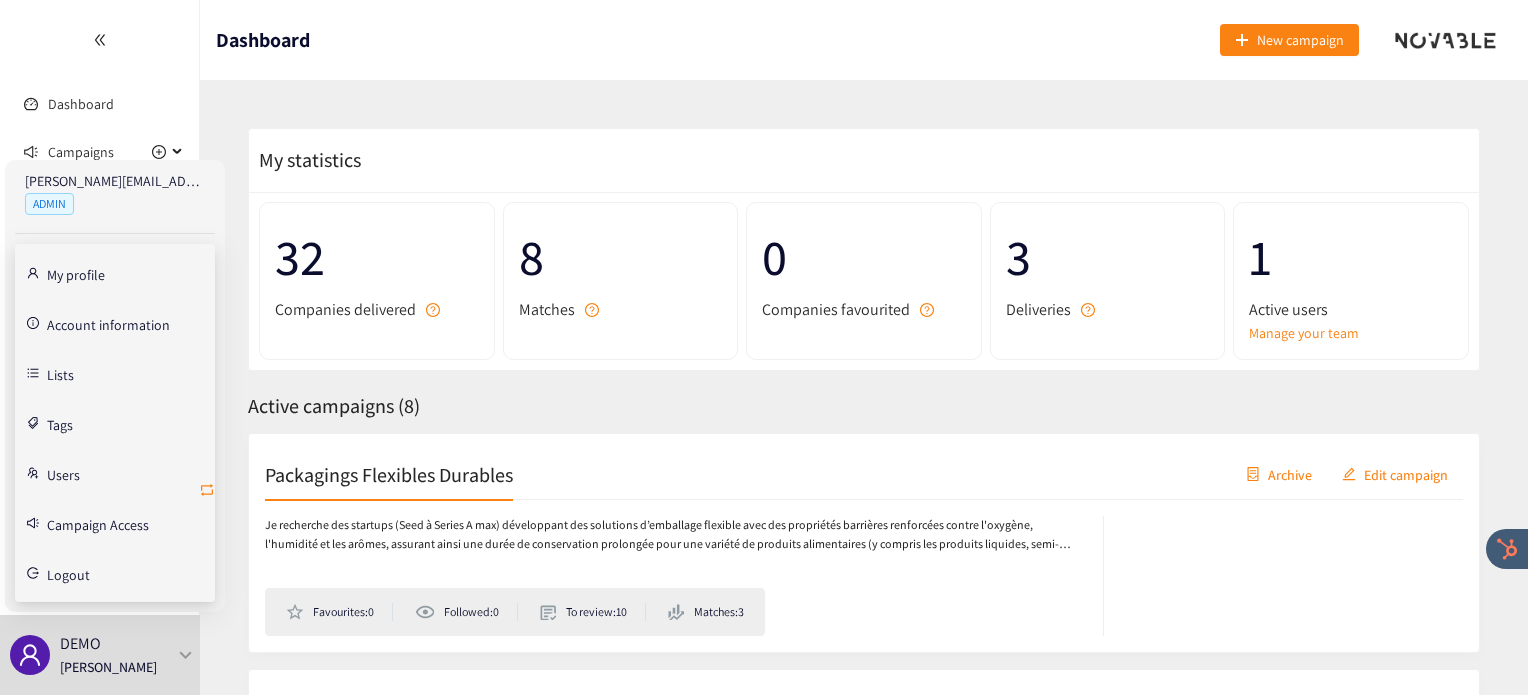 click 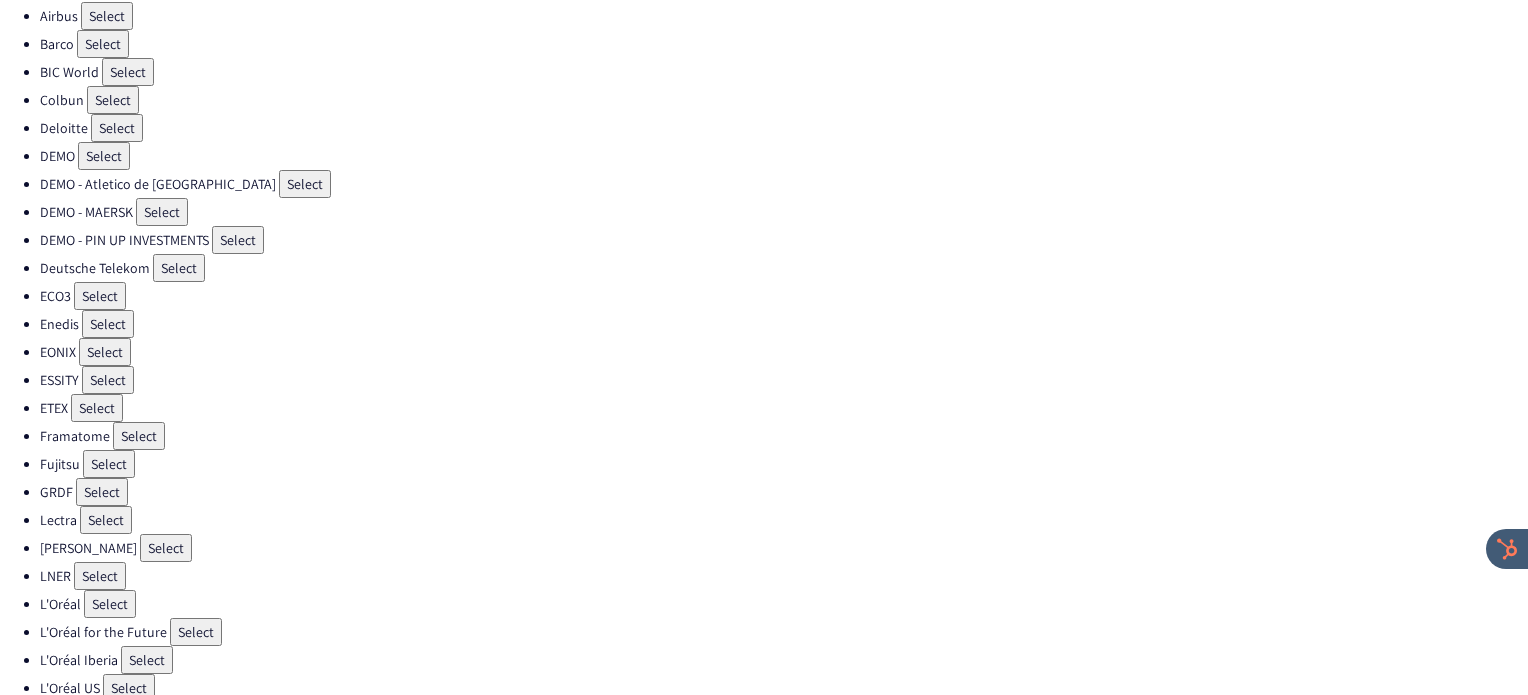 scroll, scrollTop: 248, scrollLeft: 0, axis: vertical 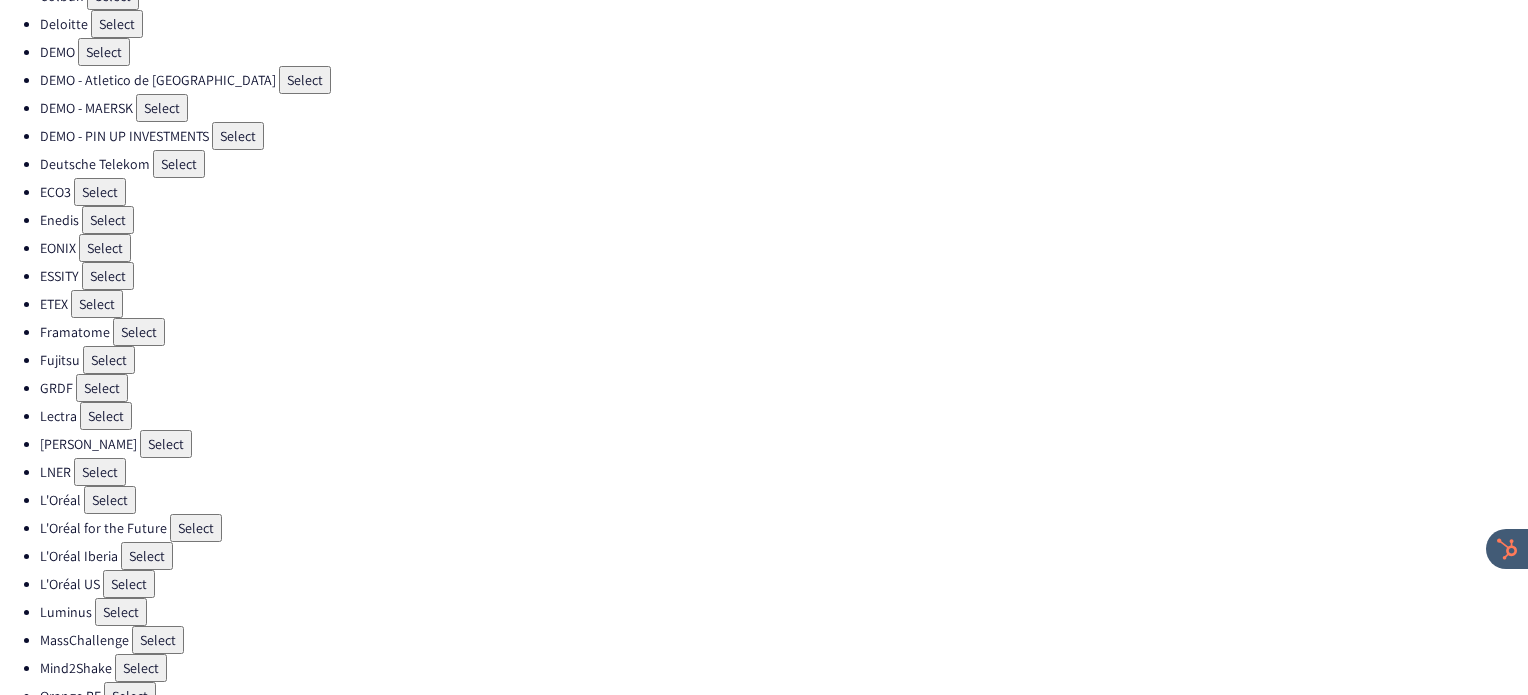 click on "Select" at bounding box center [121, 612] 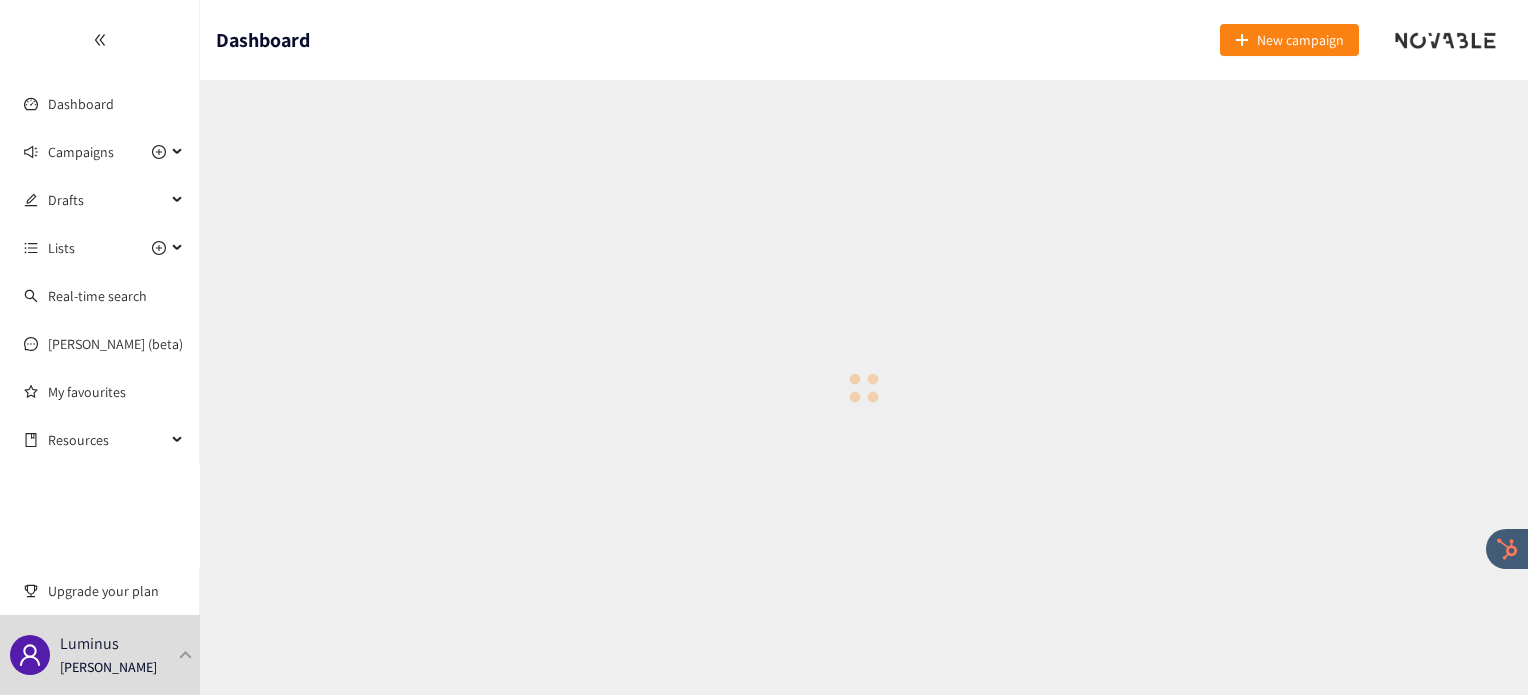 scroll, scrollTop: 0, scrollLeft: 0, axis: both 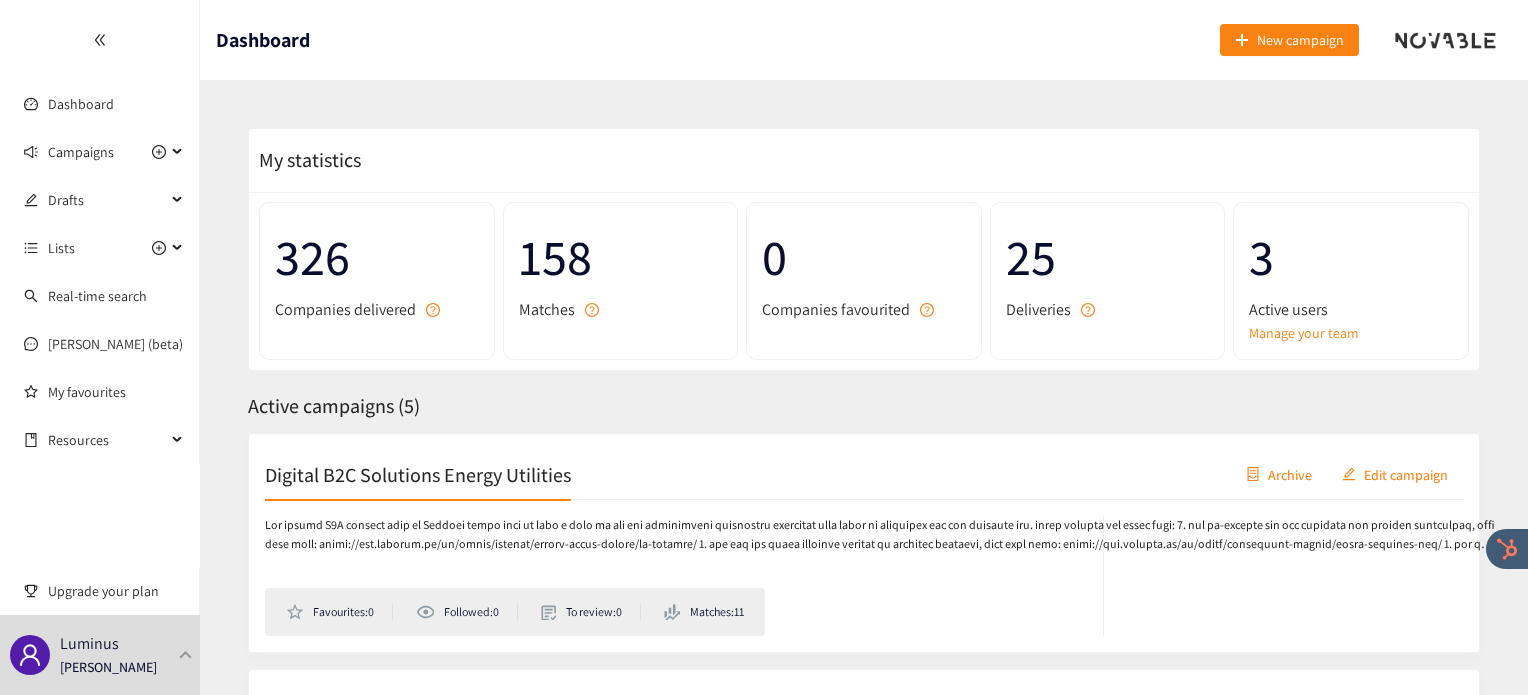 click on "Digital B2C Solutions Energy Utilities" at bounding box center [418, 474] 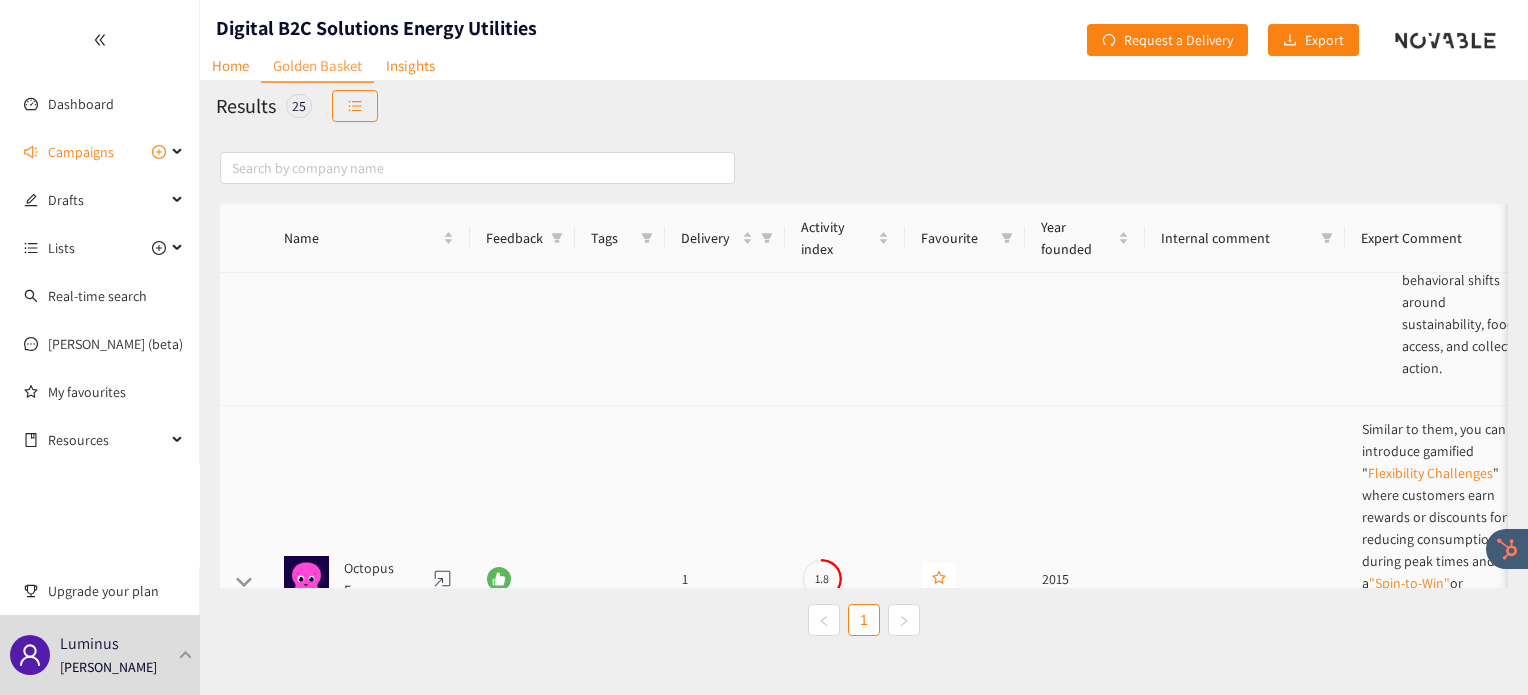 scroll, scrollTop: 516, scrollLeft: 0, axis: vertical 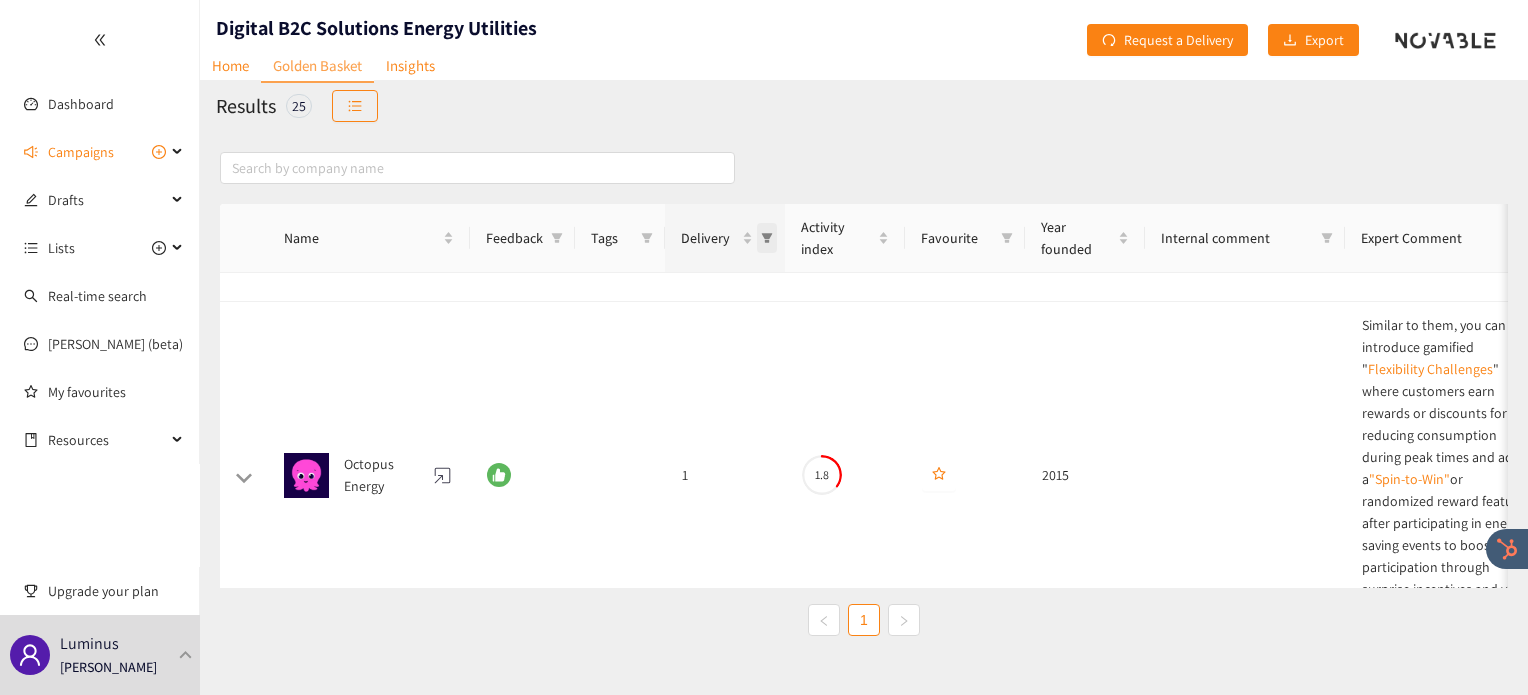 click at bounding box center [767, 238] 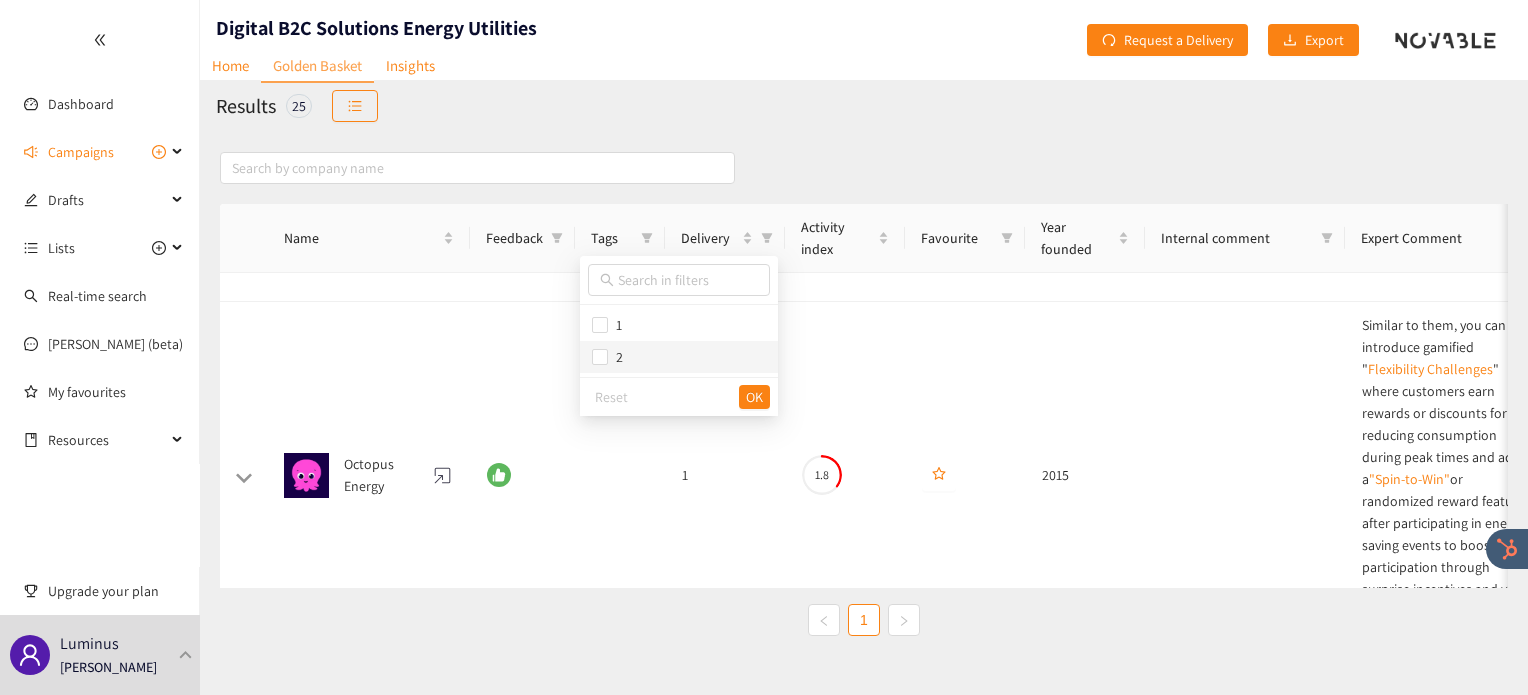 click on "2" at bounding box center (679, 357) 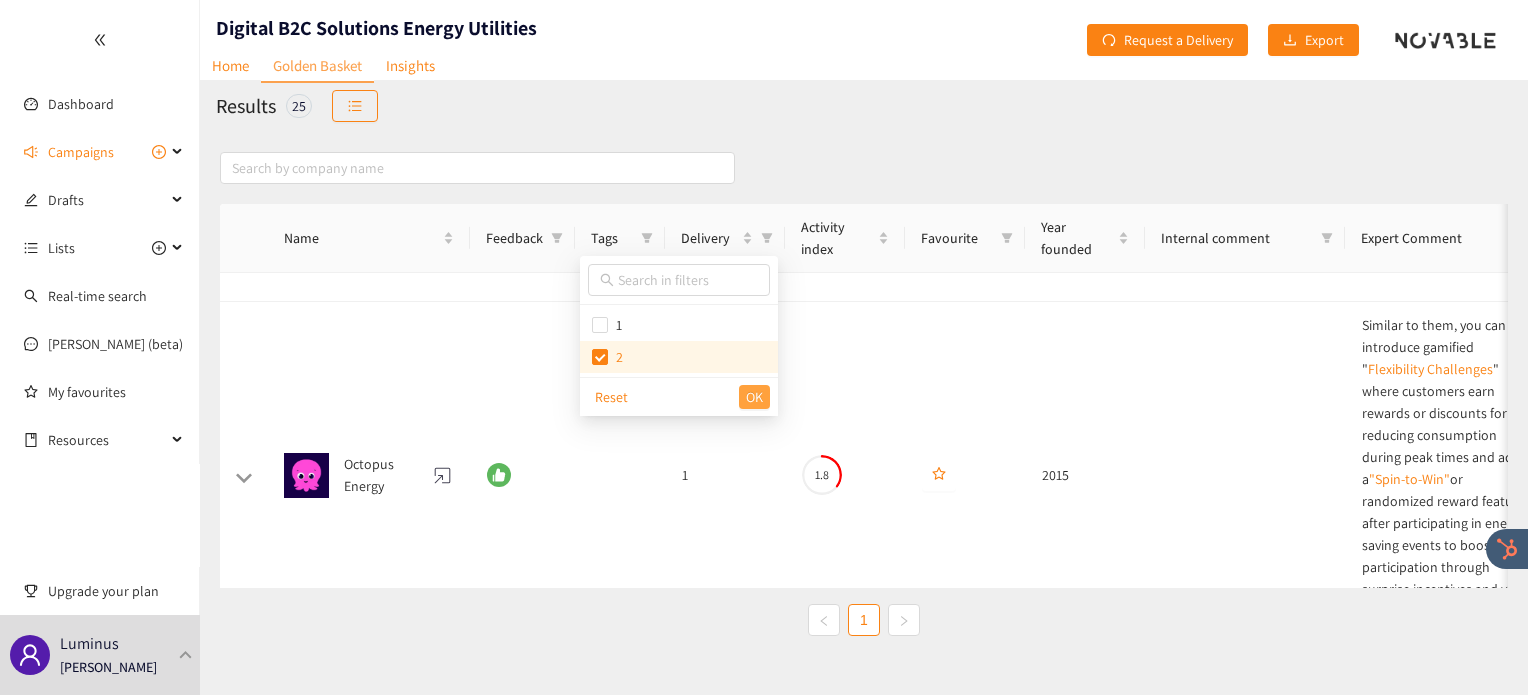 click on "OK" at bounding box center [754, 397] 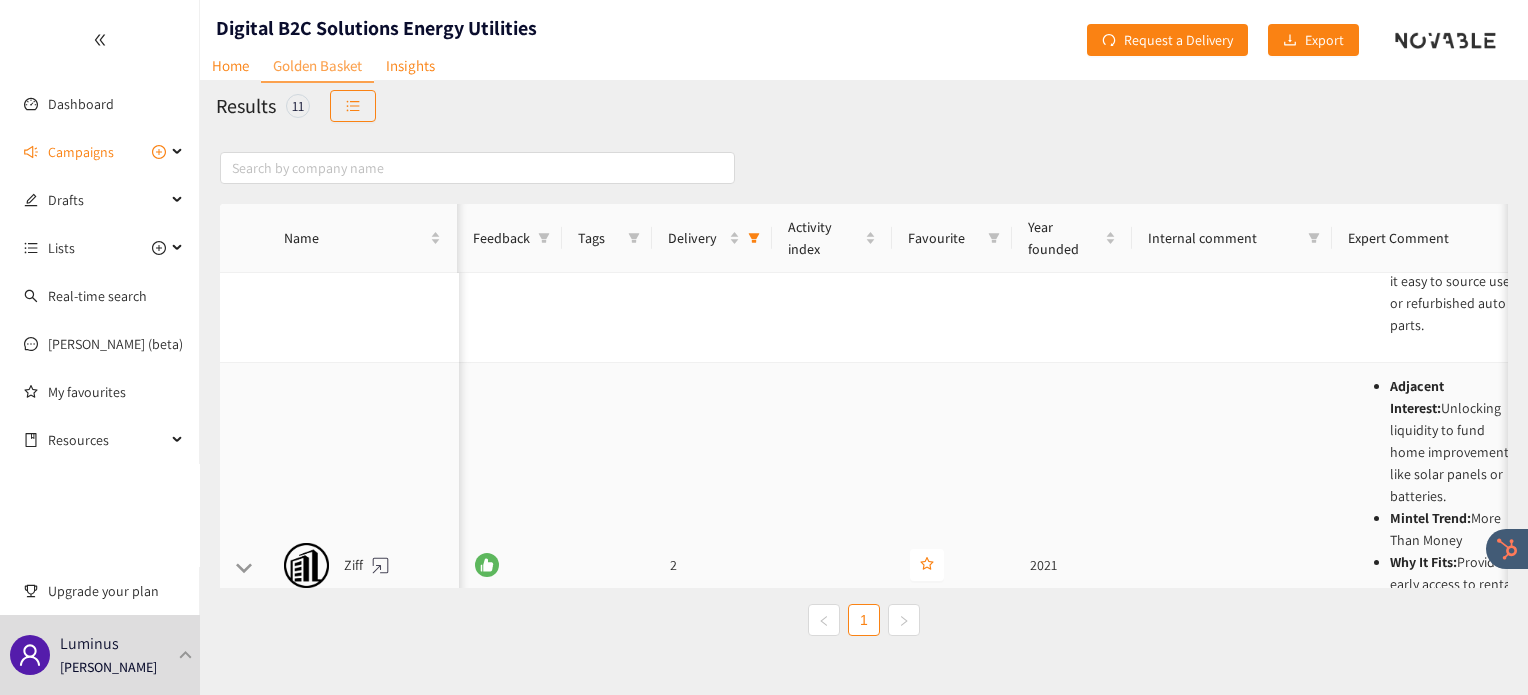 scroll, scrollTop: 1694, scrollLeft: 342, axis: both 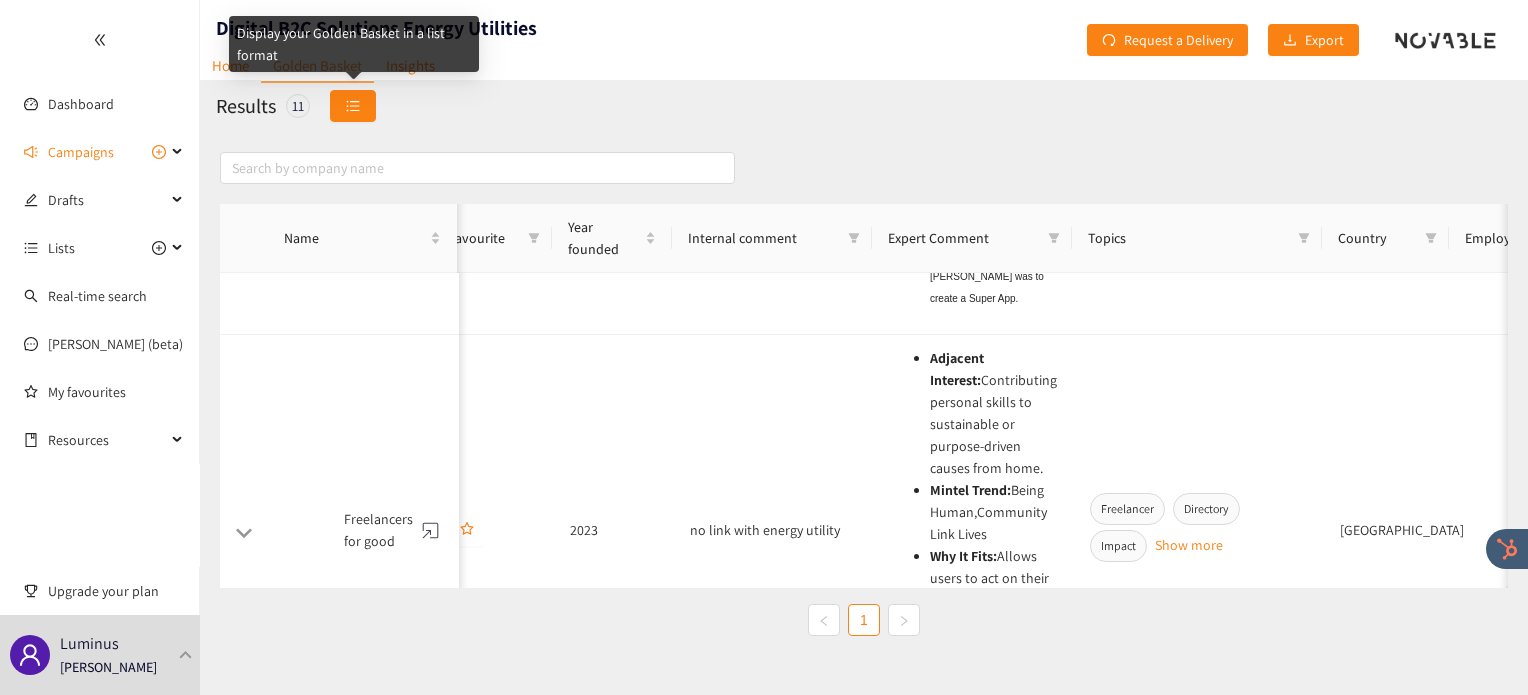 click 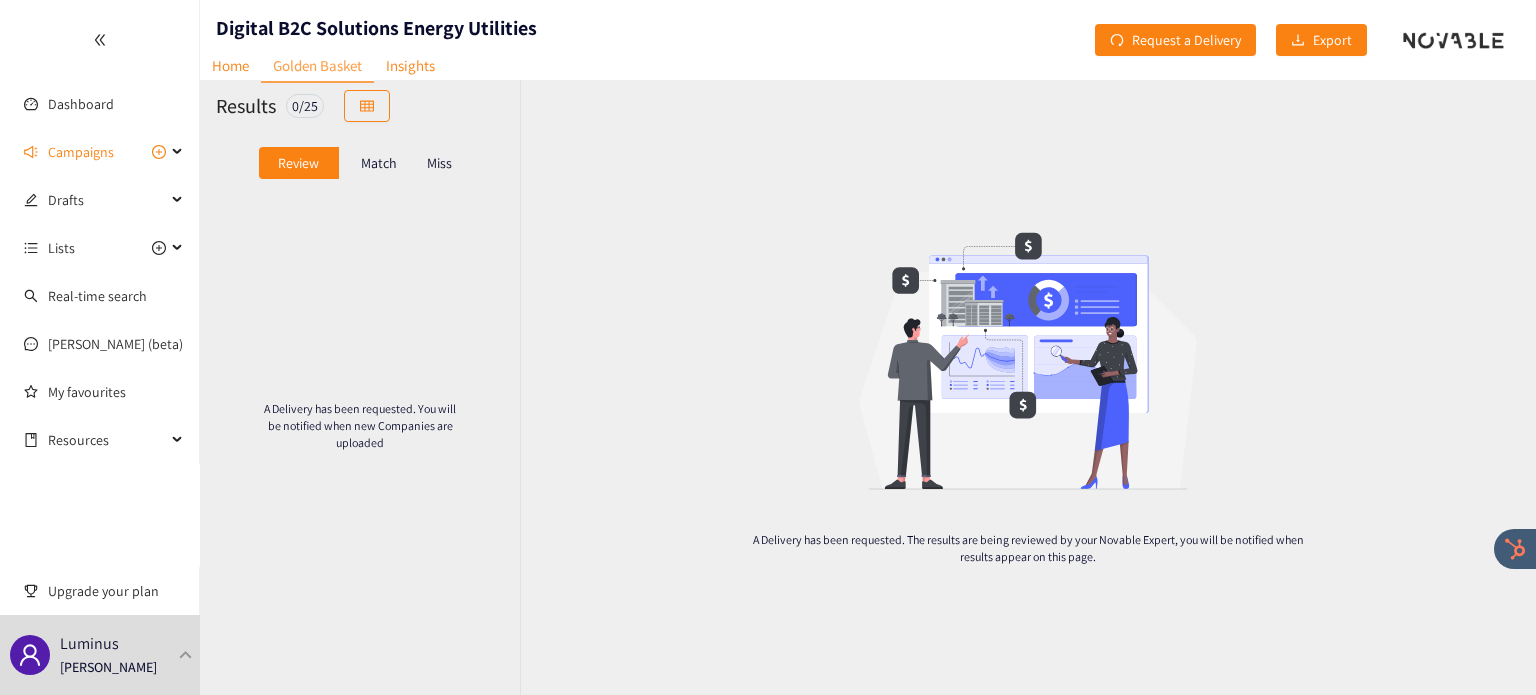 click on "Match" at bounding box center (379, 163) 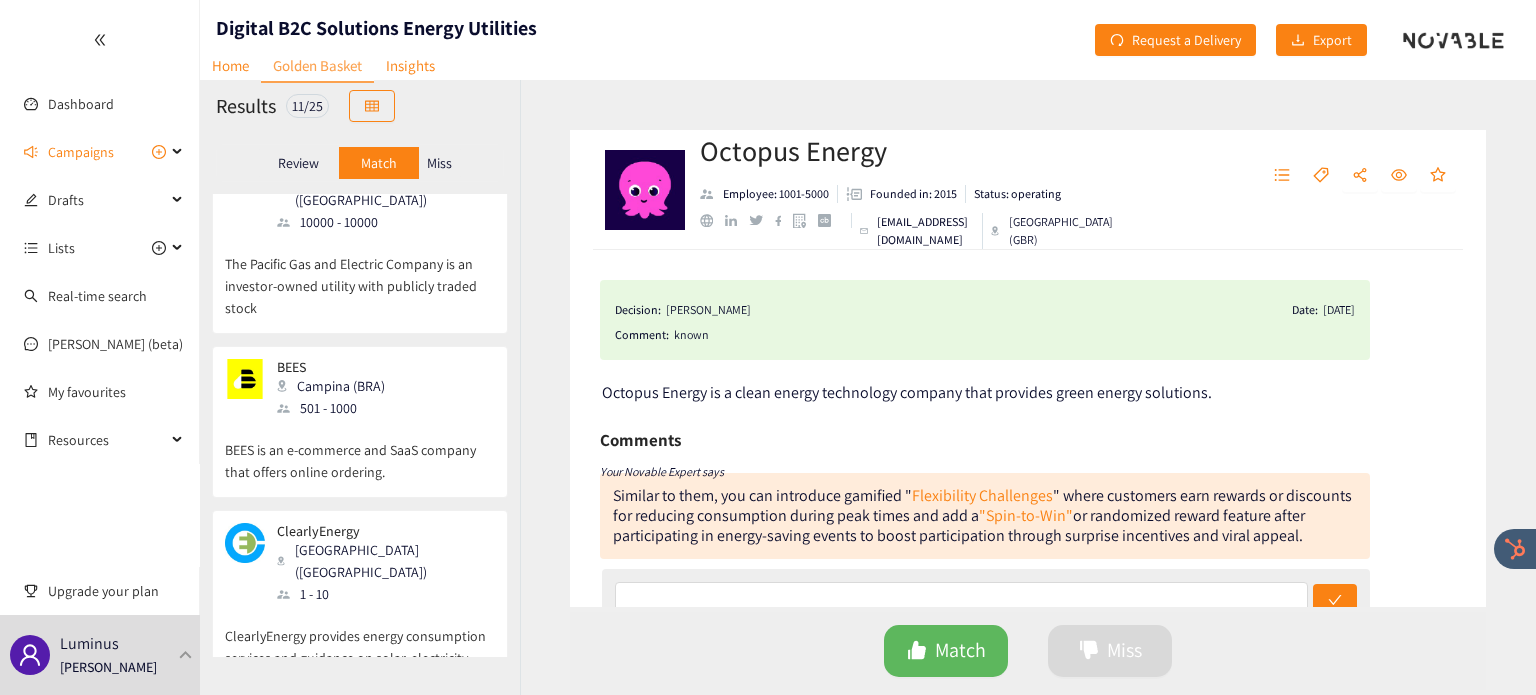 click on "BEES is an e-commerce and SaaS company that offers online ordering." at bounding box center (360, 451) 